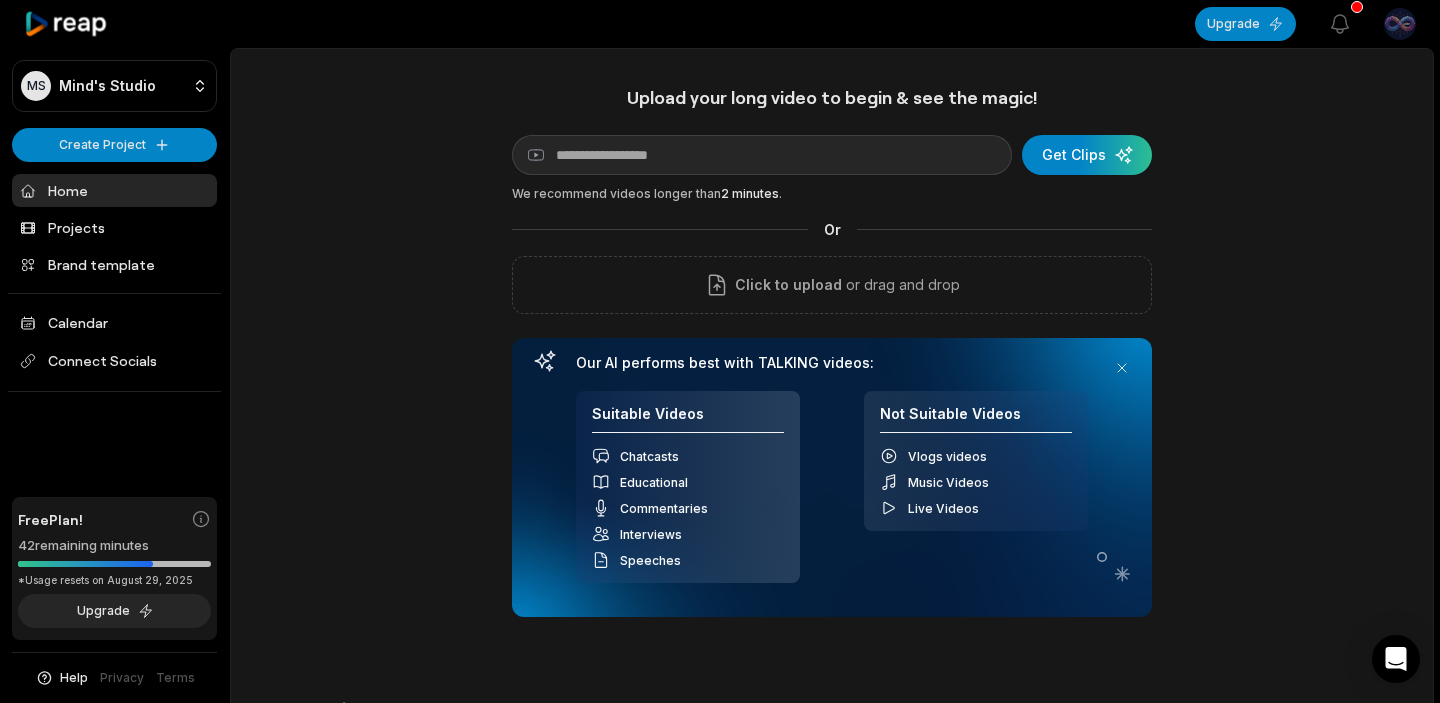 scroll, scrollTop: 0, scrollLeft: 0, axis: both 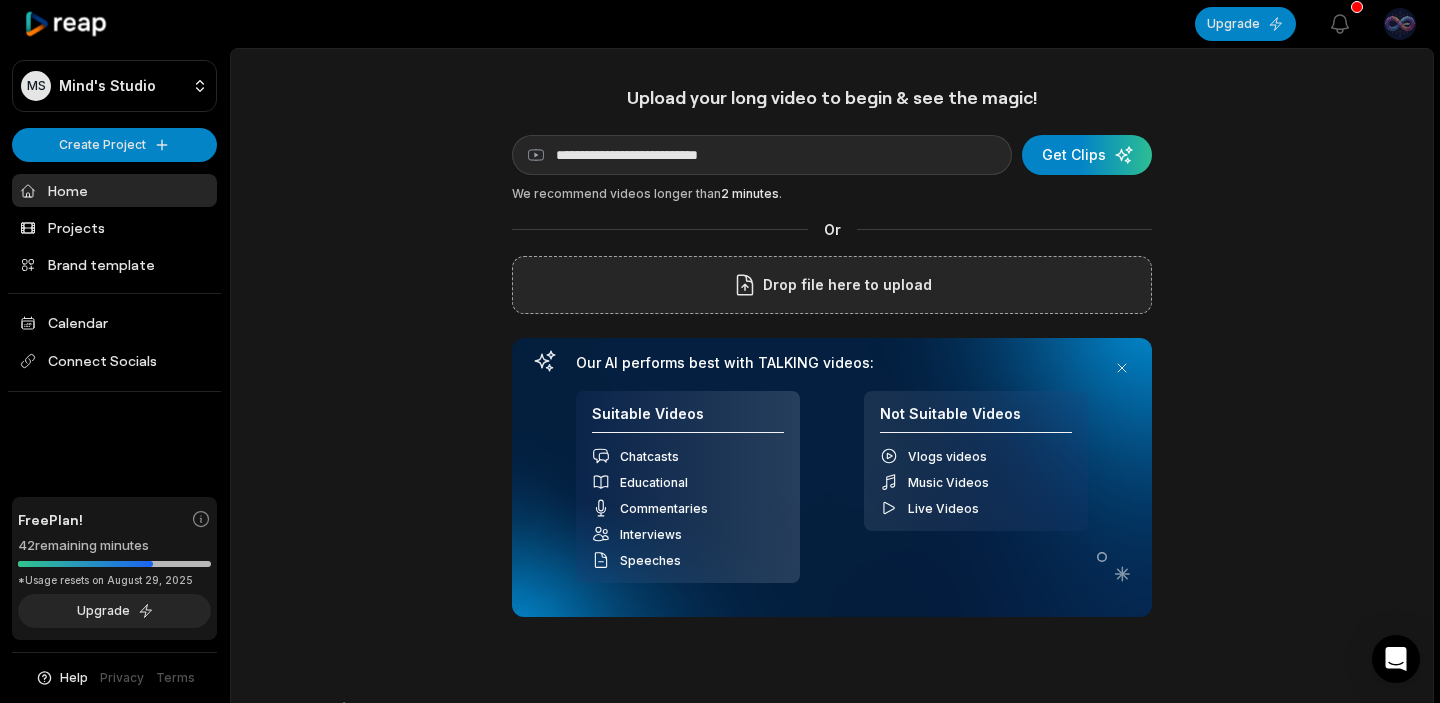 type 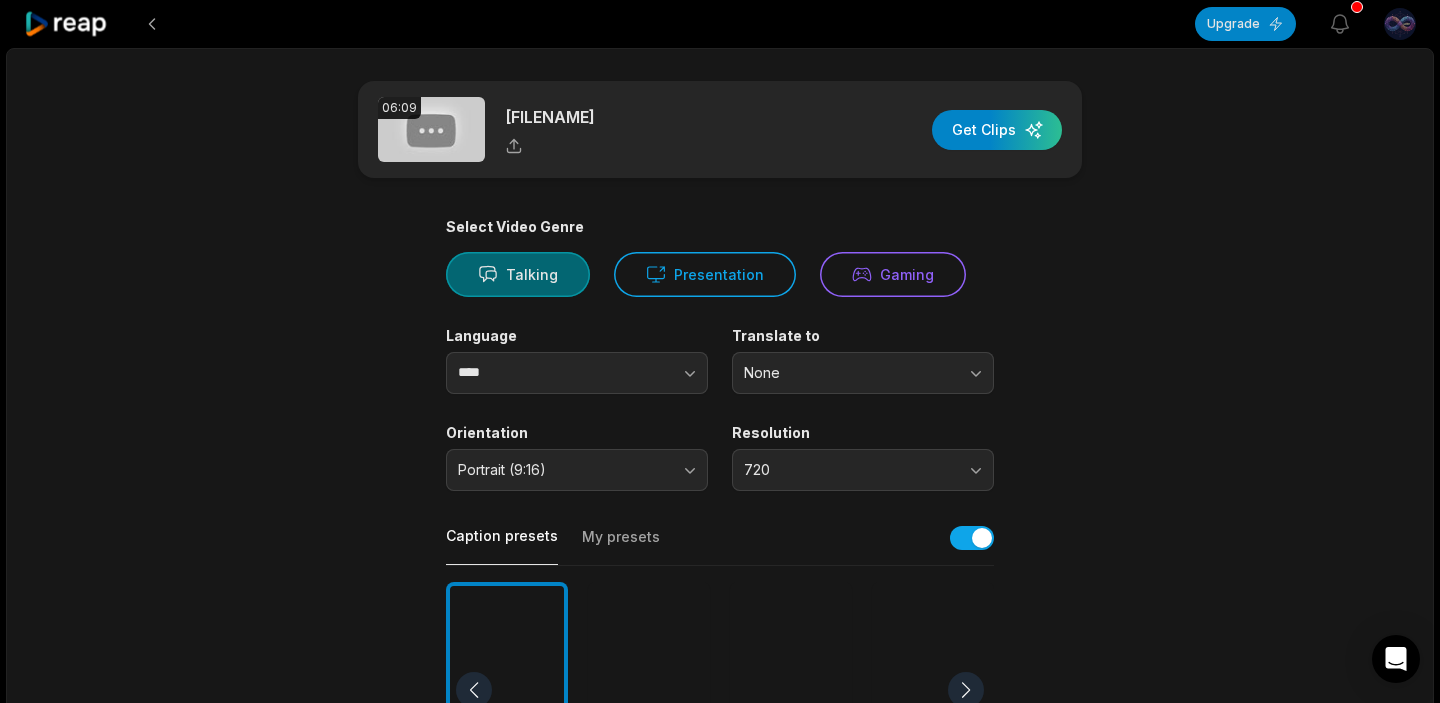 click on "Talking" at bounding box center (518, 274) 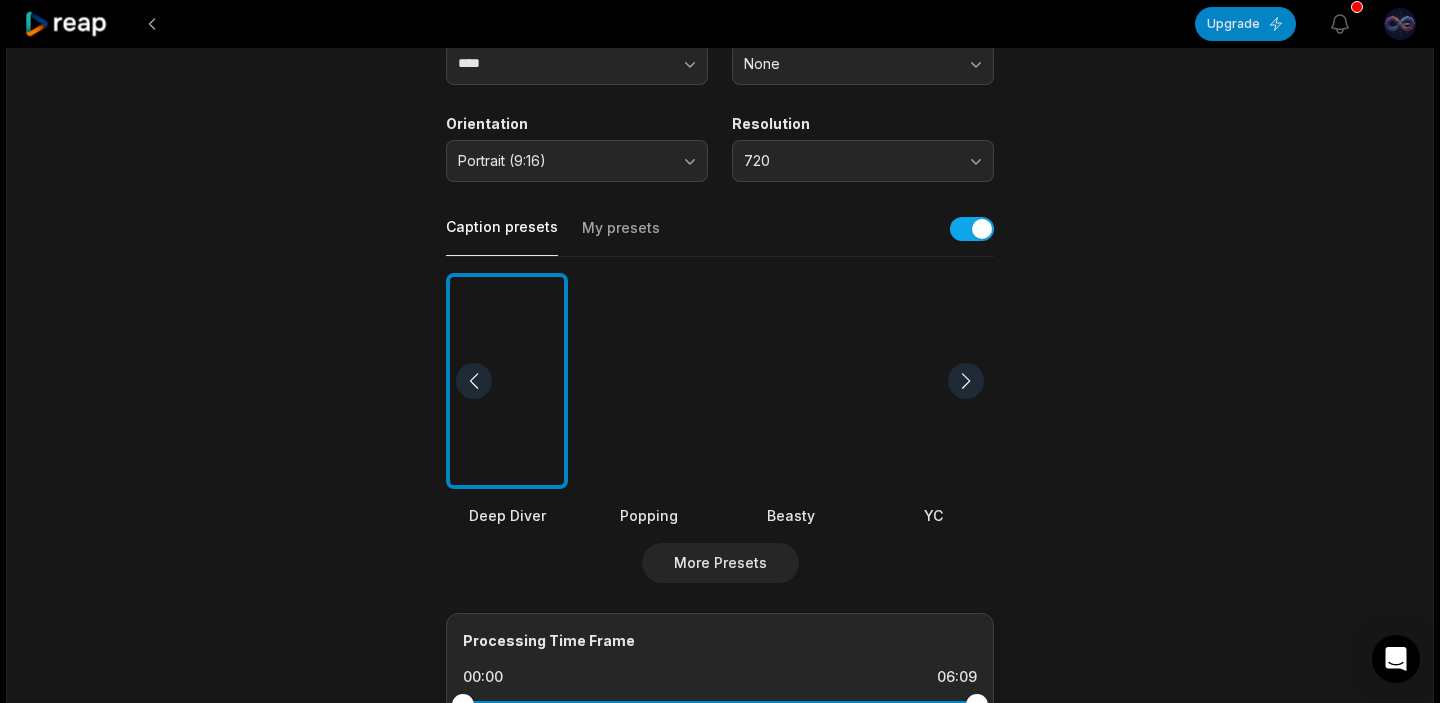scroll, scrollTop: 322, scrollLeft: 0, axis: vertical 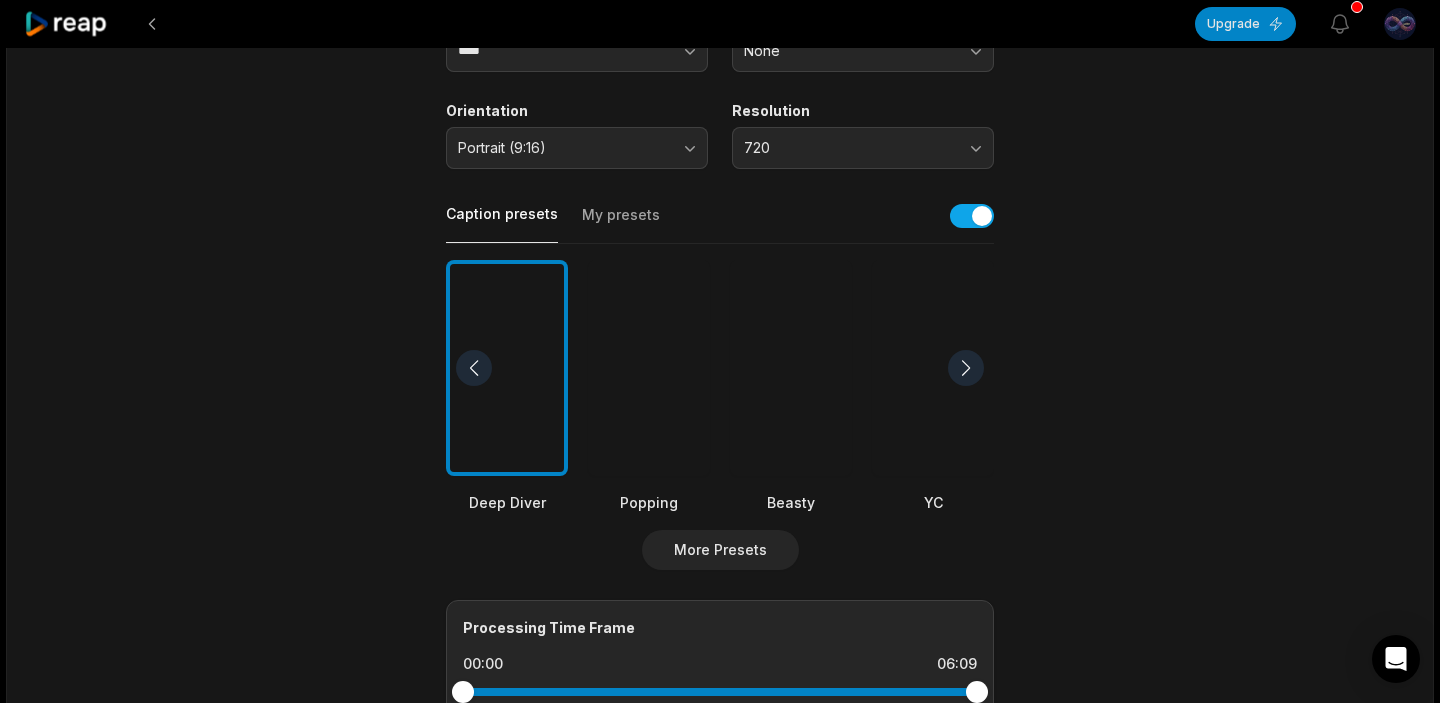 click at bounding box center [791, 368] 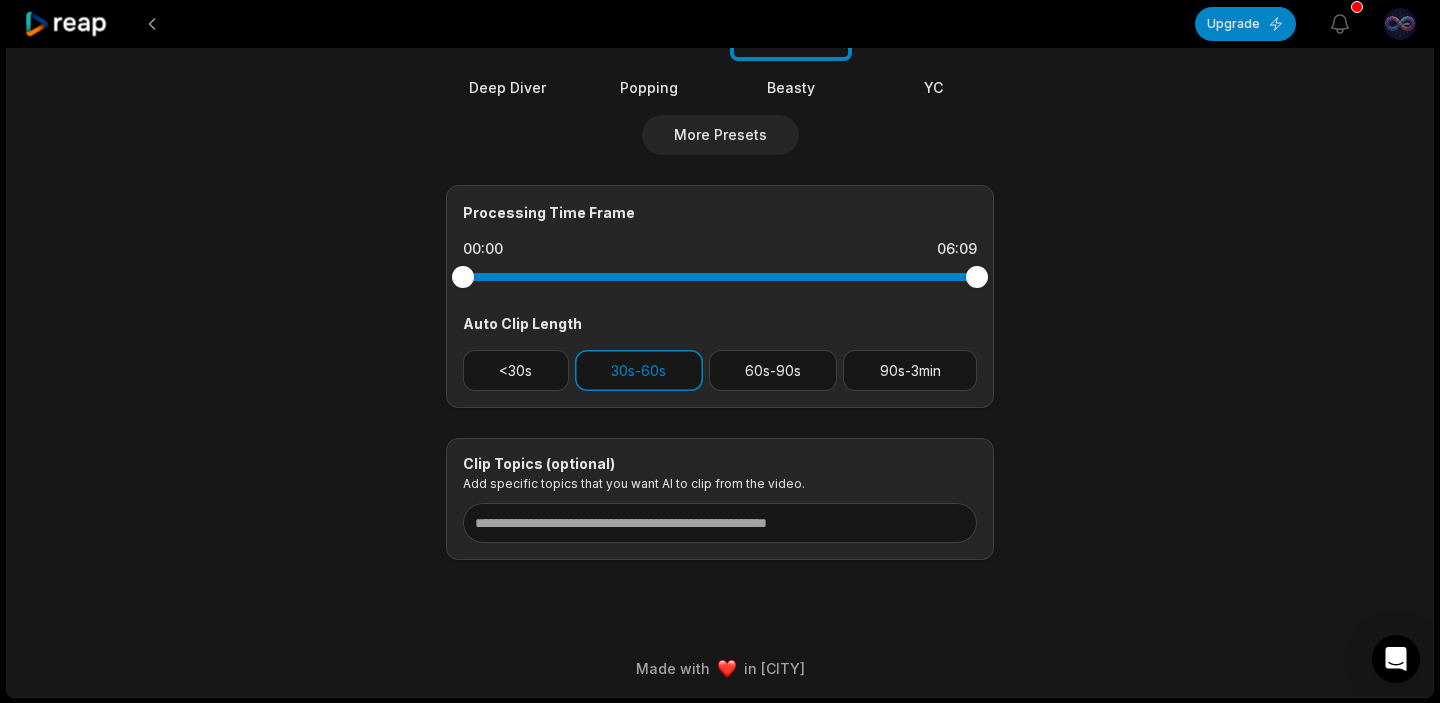 scroll, scrollTop: 736, scrollLeft: 0, axis: vertical 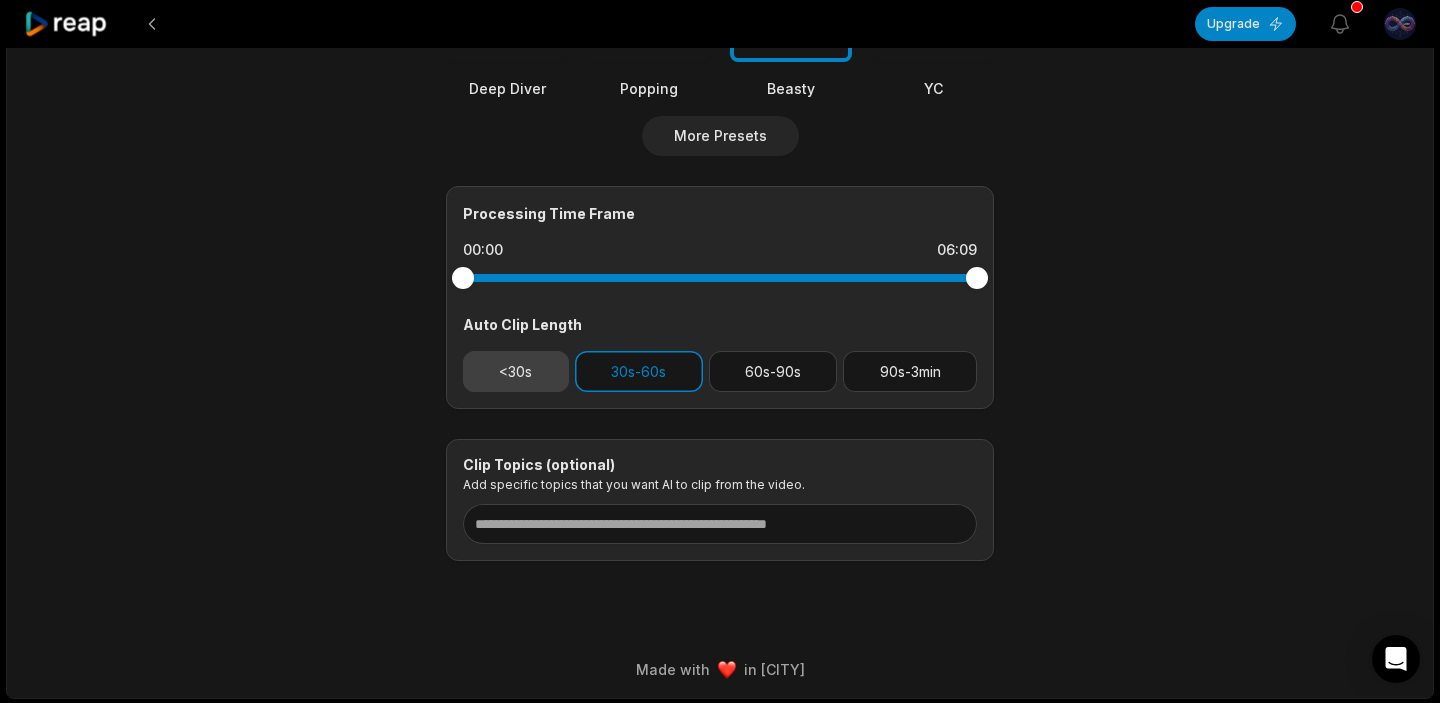 click on "<30s" at bounding box center [516, 371] 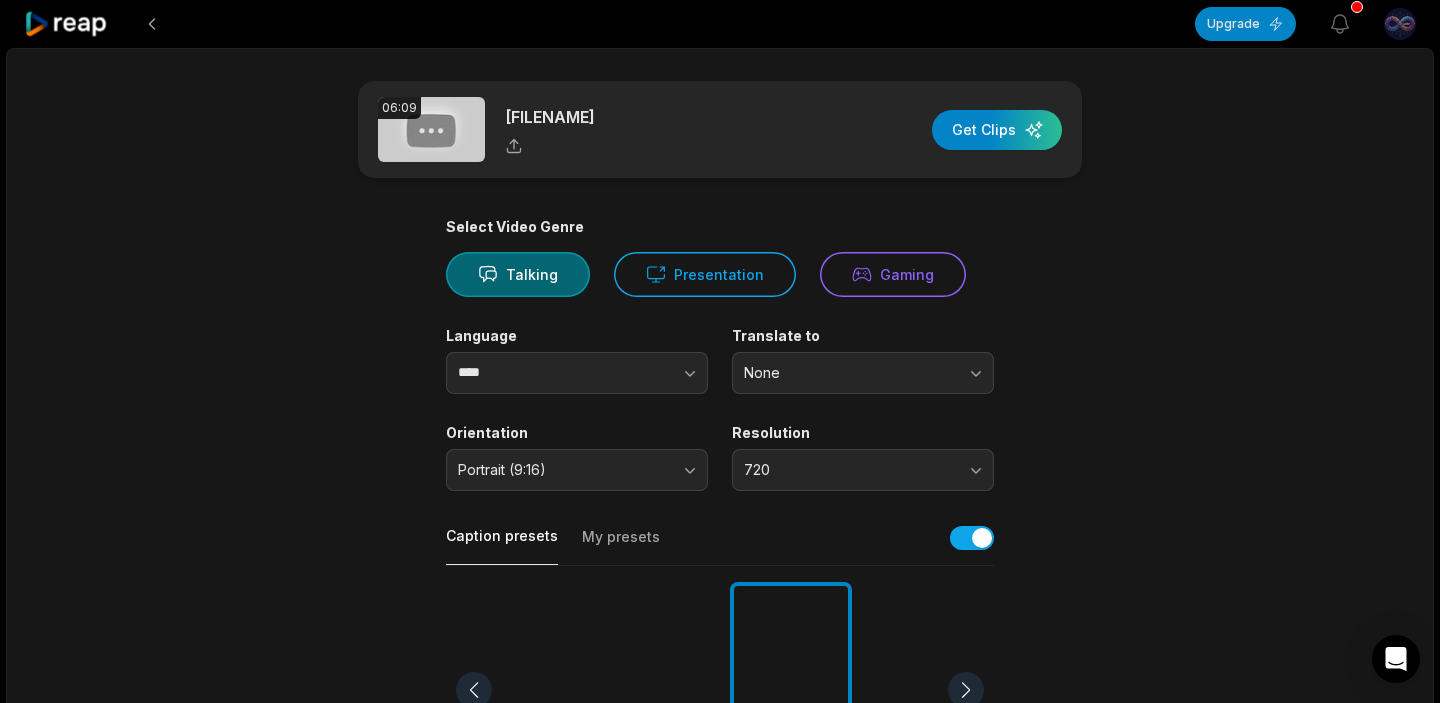 scroll, scrollTop: 0, scrollLeft: 0, axis: both 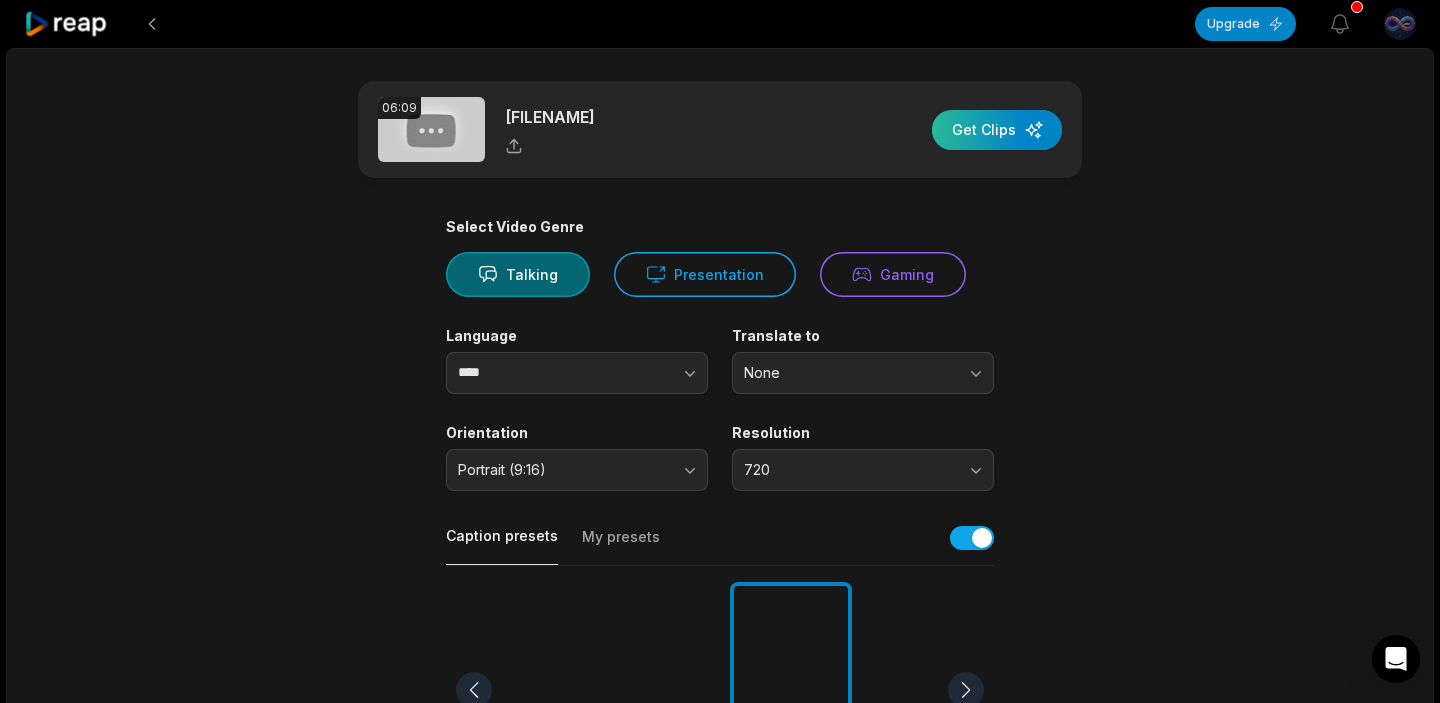 click at bounding box center (997, 130) 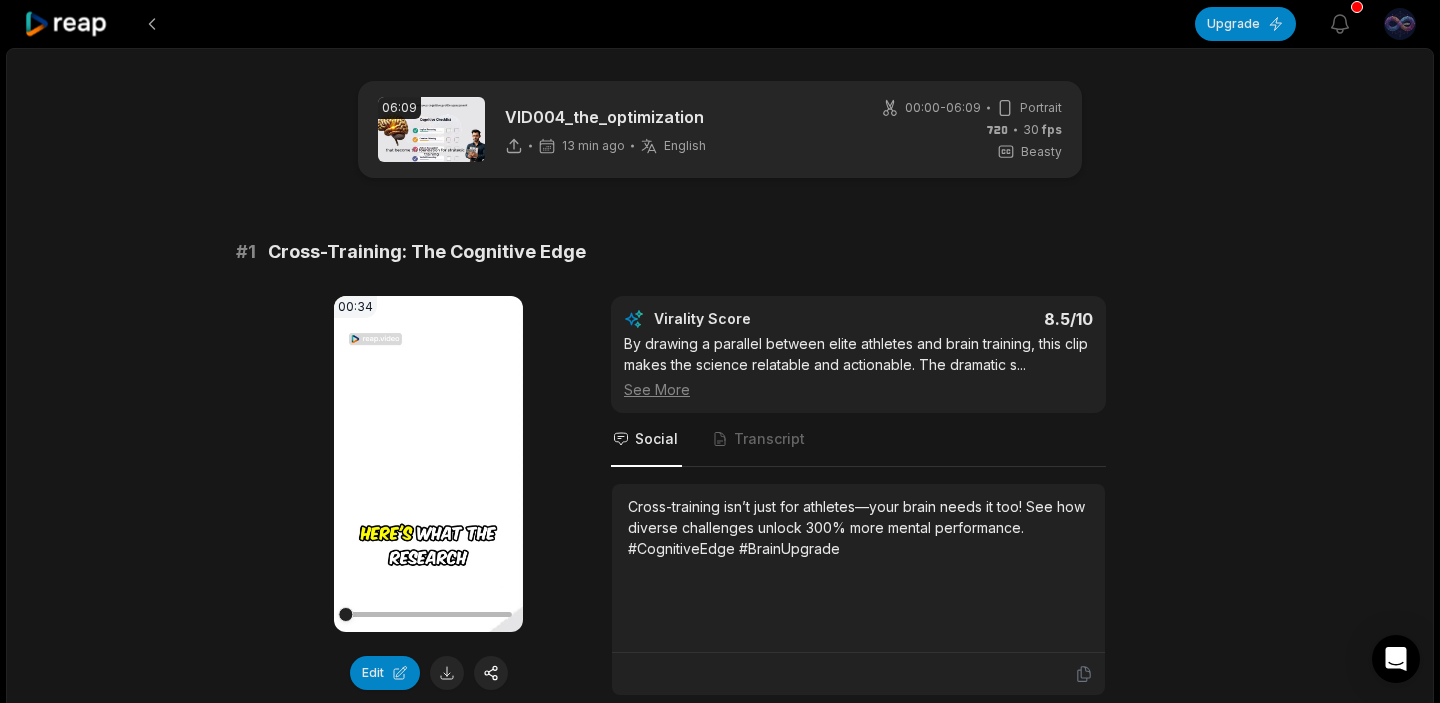 scroll, scrollTop: 0, scrollLeft: 0, axis: both 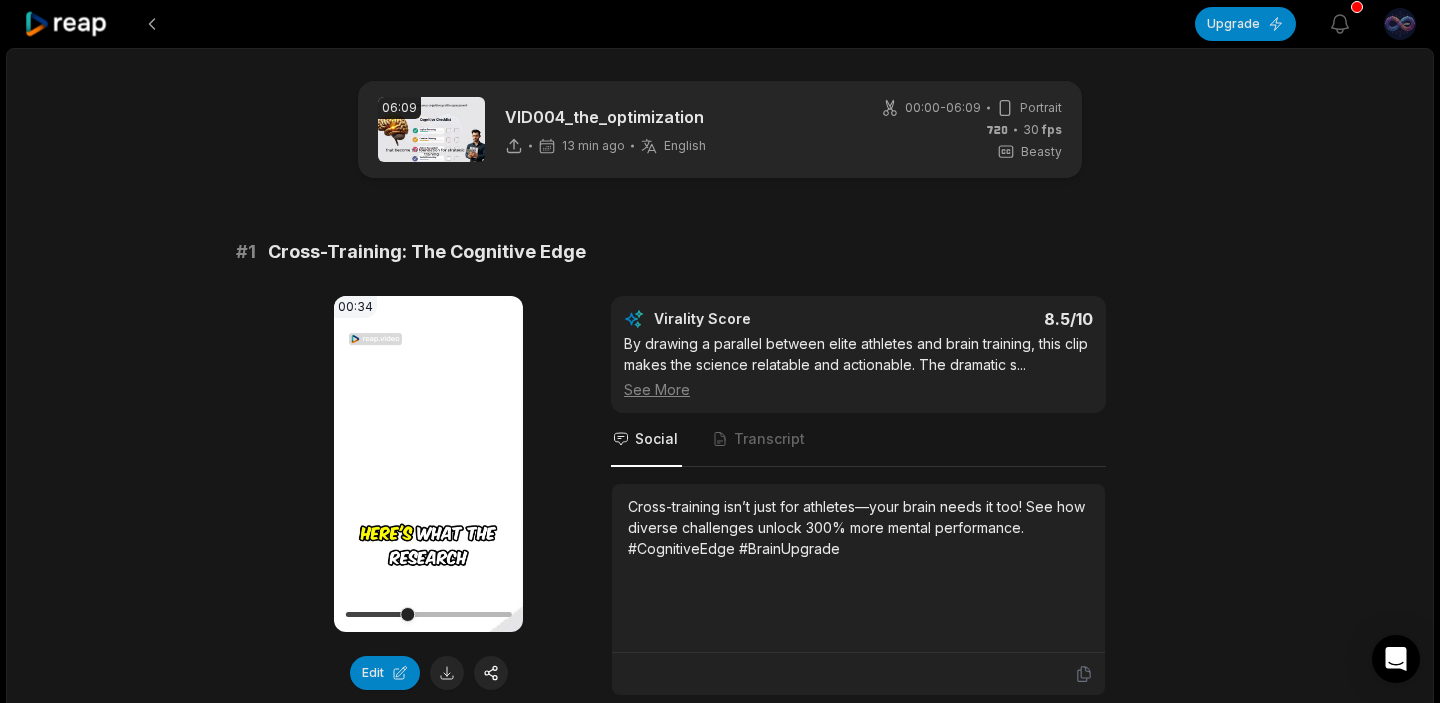 click on "Your browser does not support mp4 format." at bounding box center [428, 464] 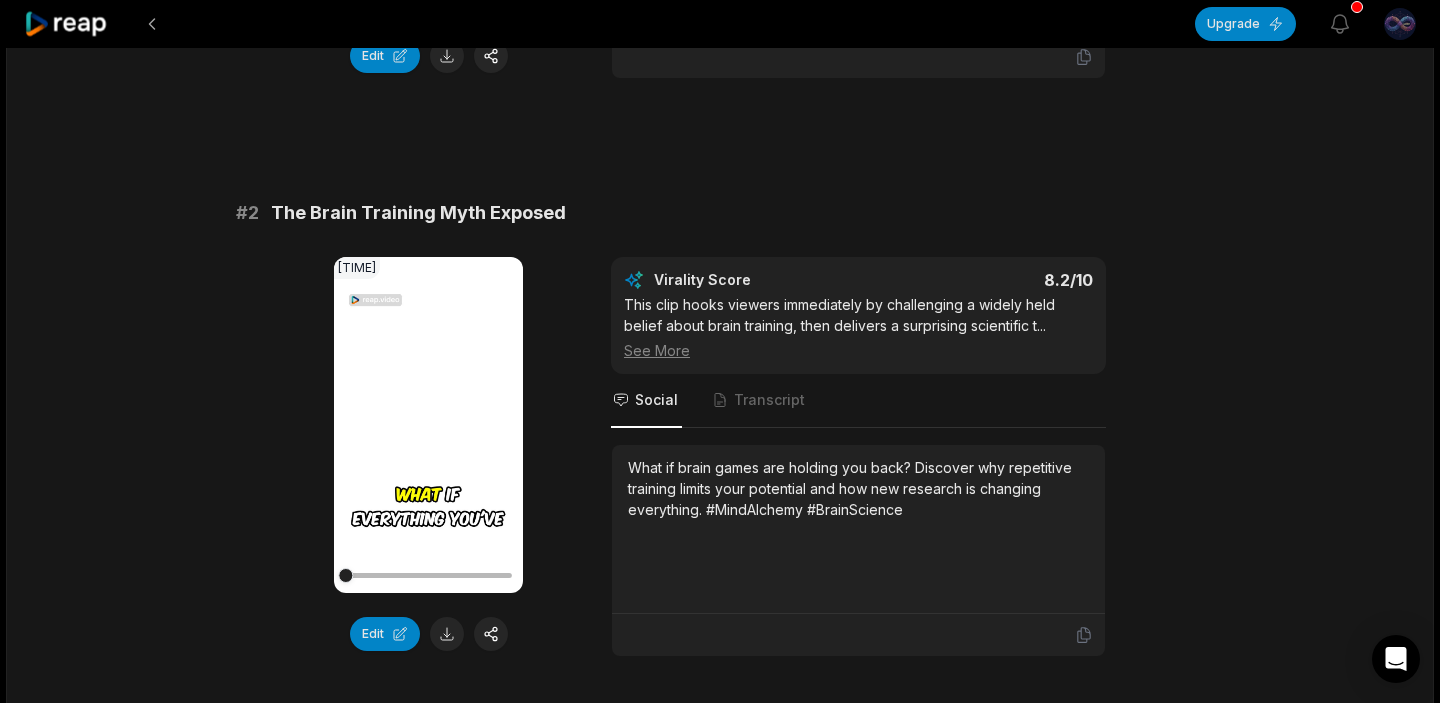 scroll, scrollTop: 705, scrollLeft: 0, axis: vertical 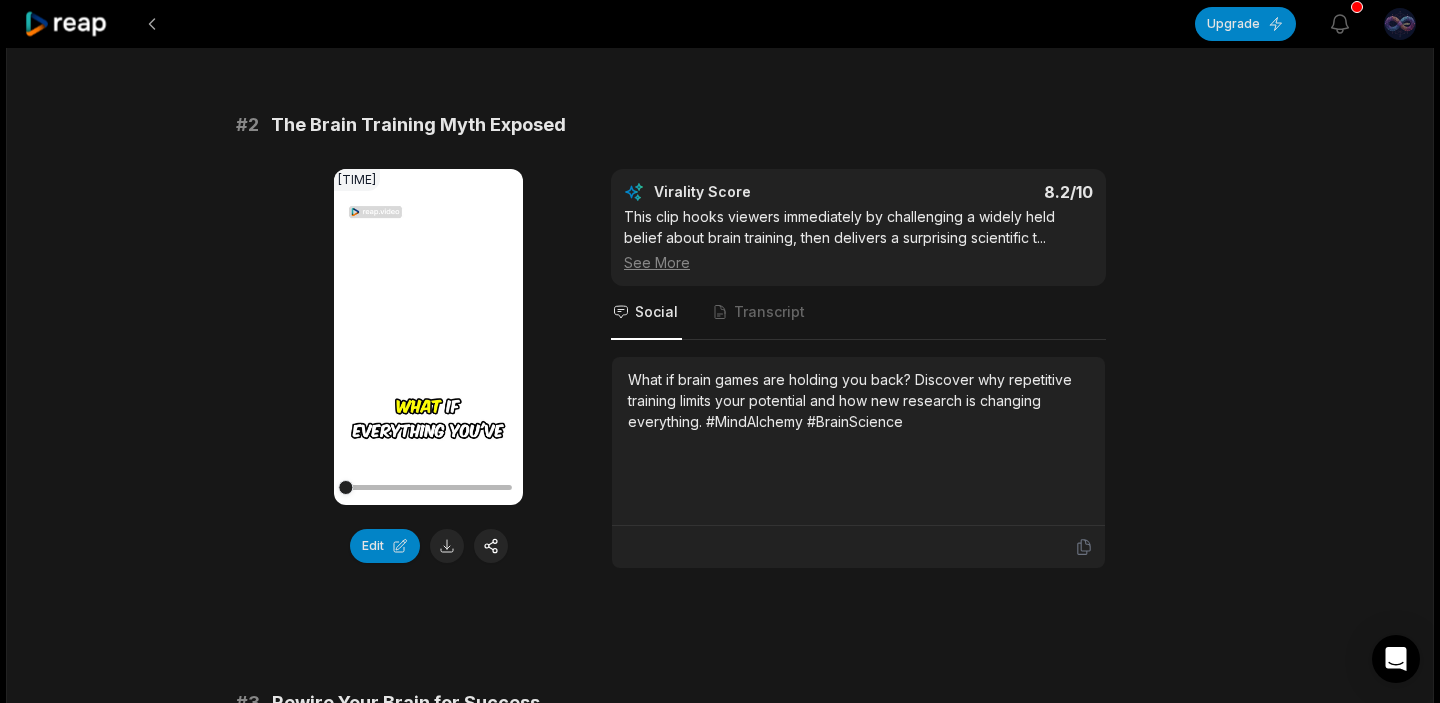 click on "Your browser does not support mp4 format." at bounding box center [428, 337] 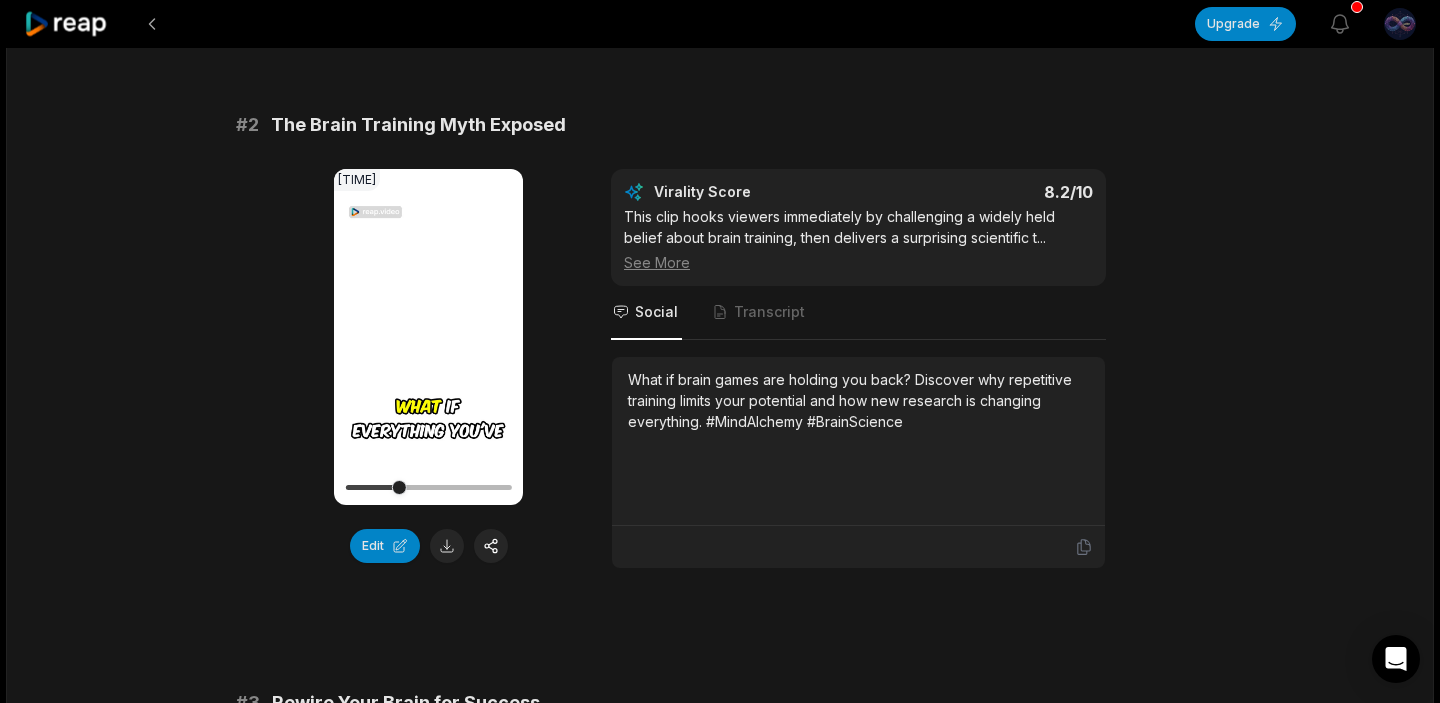 click 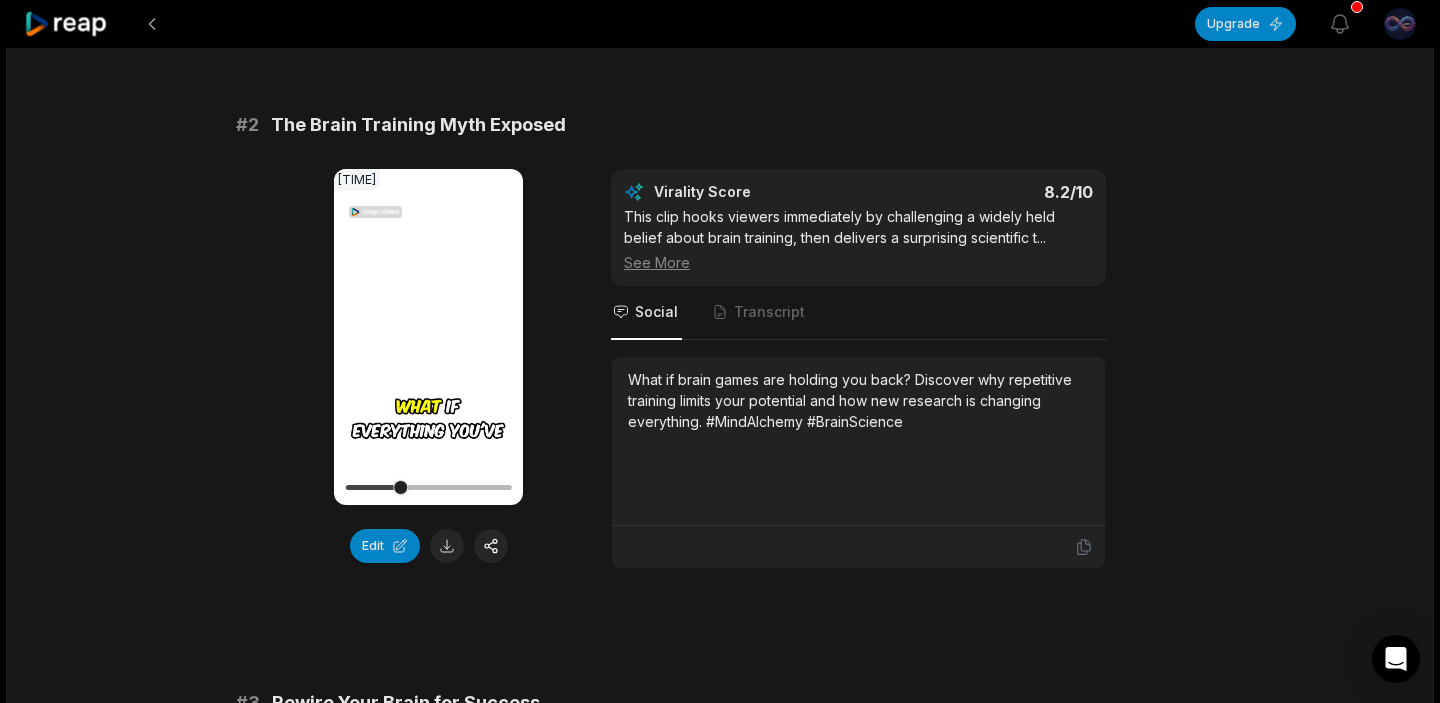 click 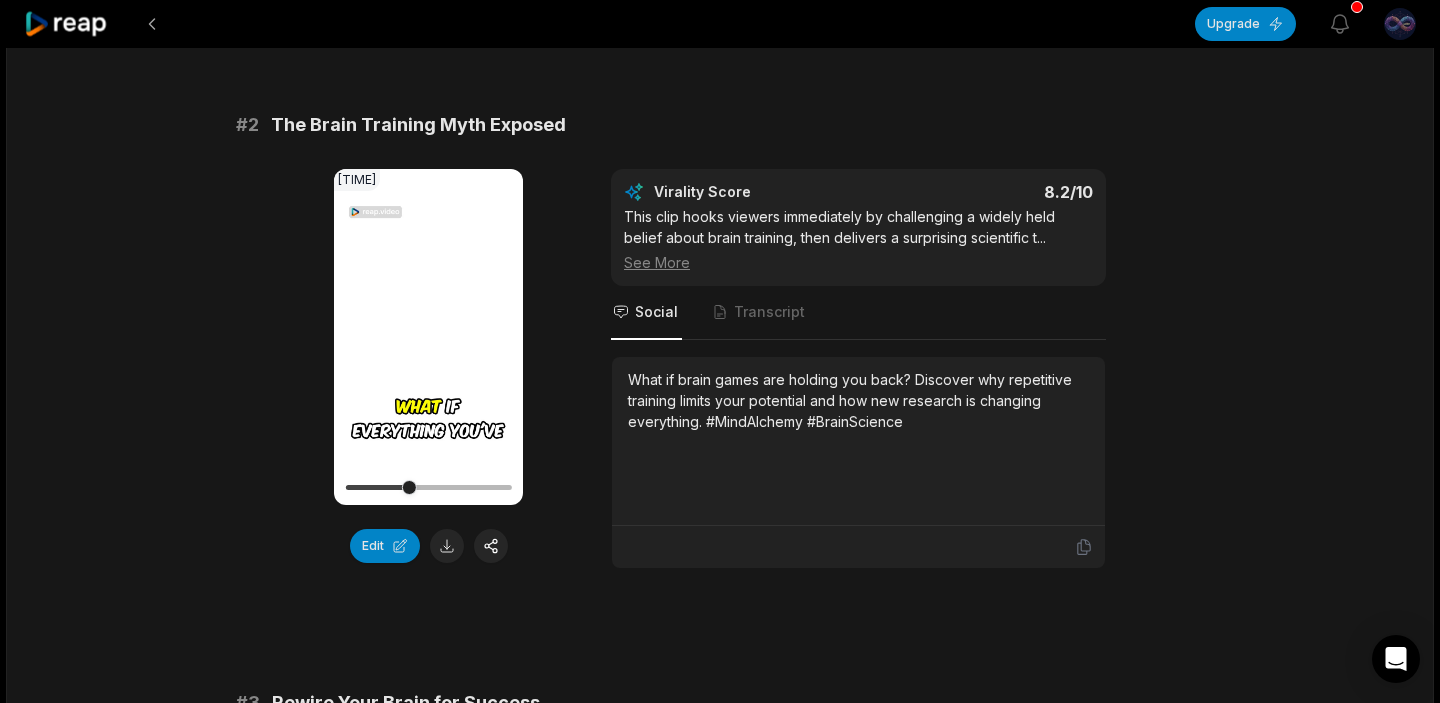 click 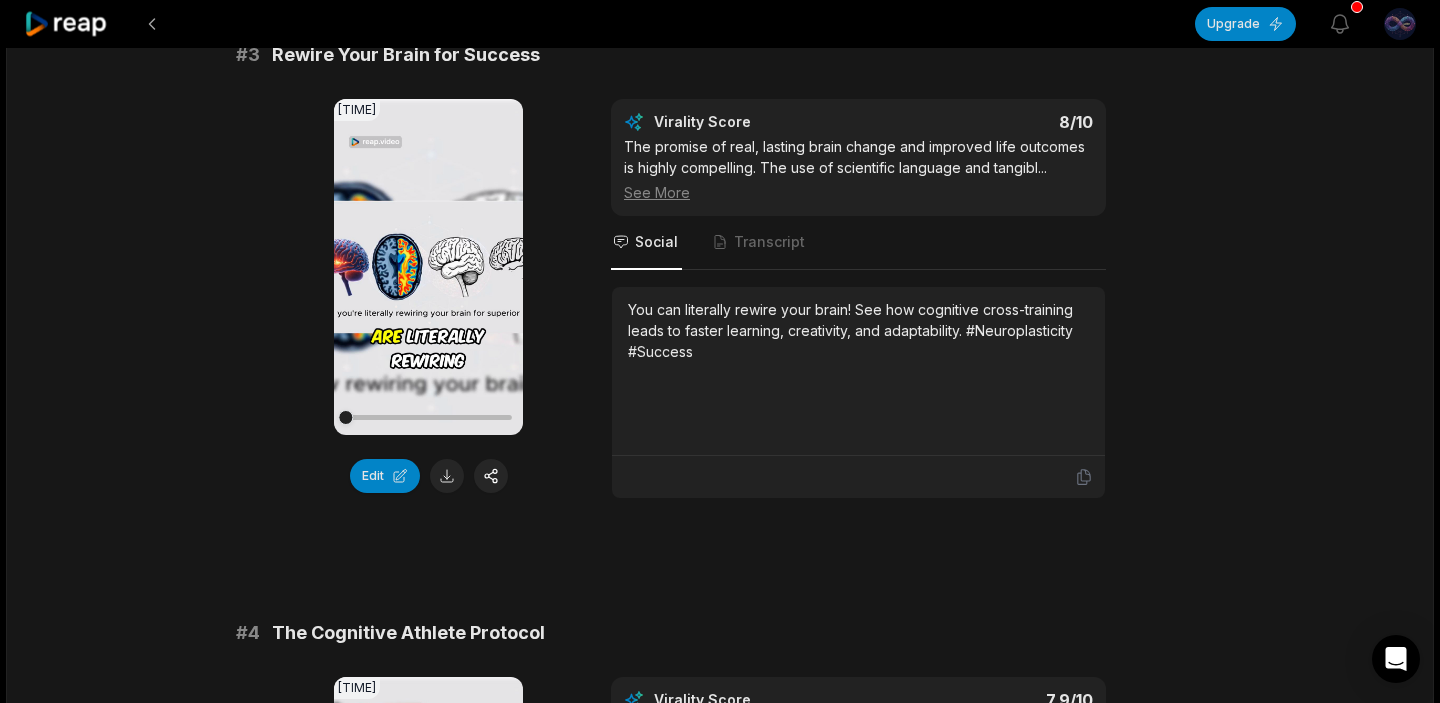 scroll, scrollTop: 1288, scrollLeft: 0, axis: vertical 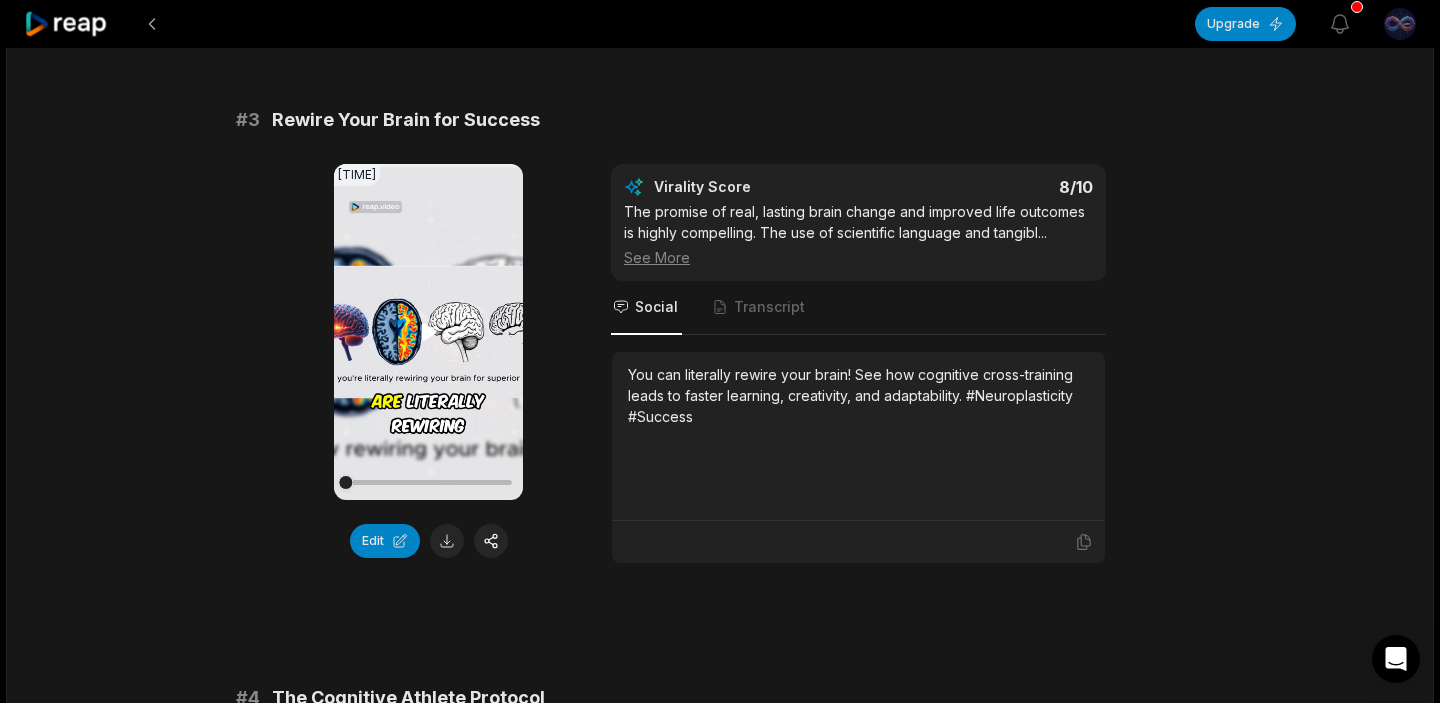 click 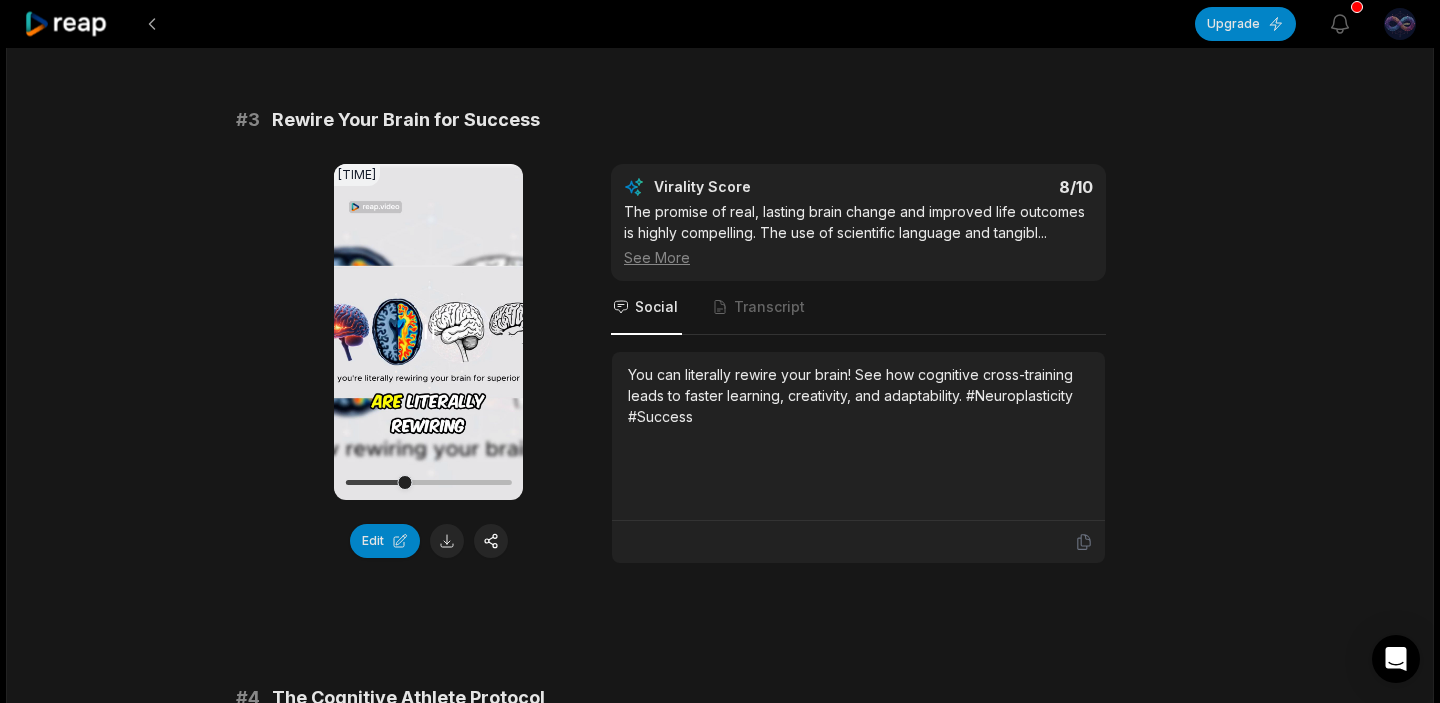click 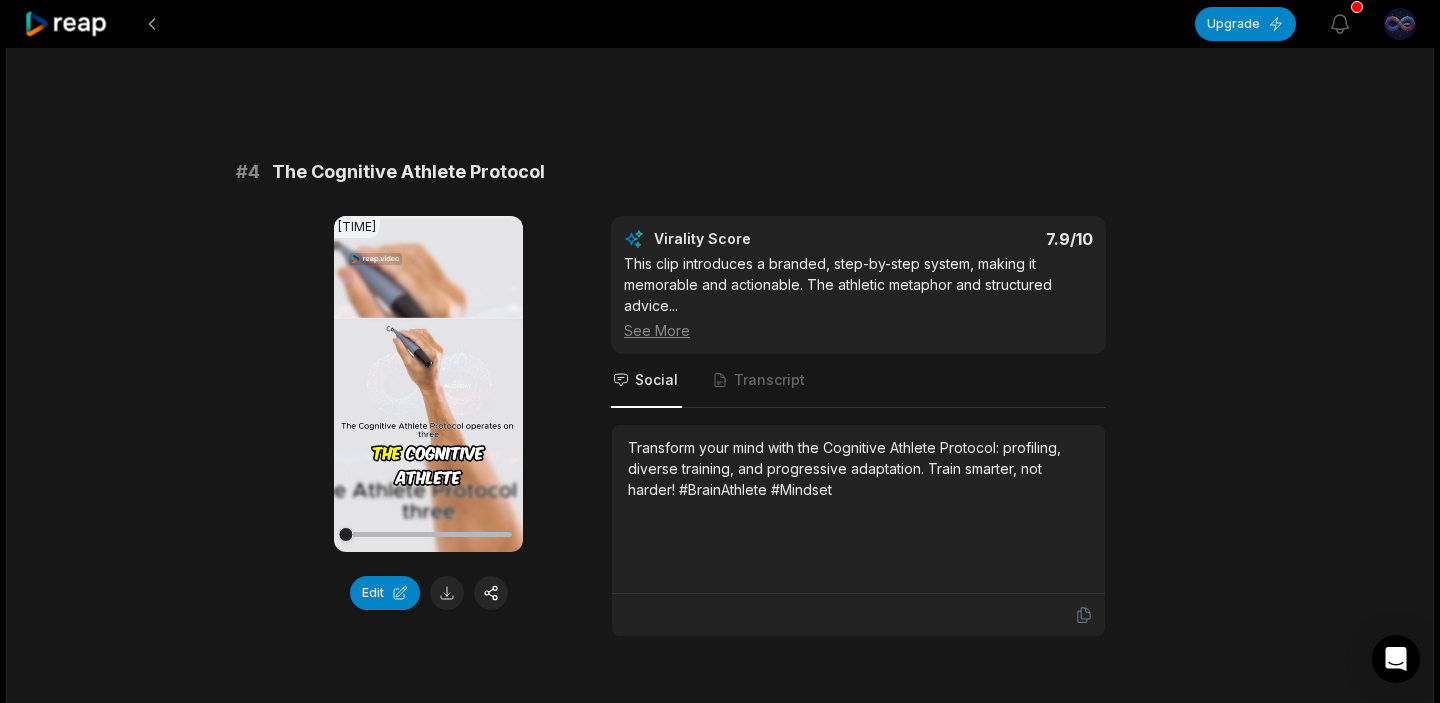 scroll, scrollTop: 1830, scrollLeft: 0, axis: vertical 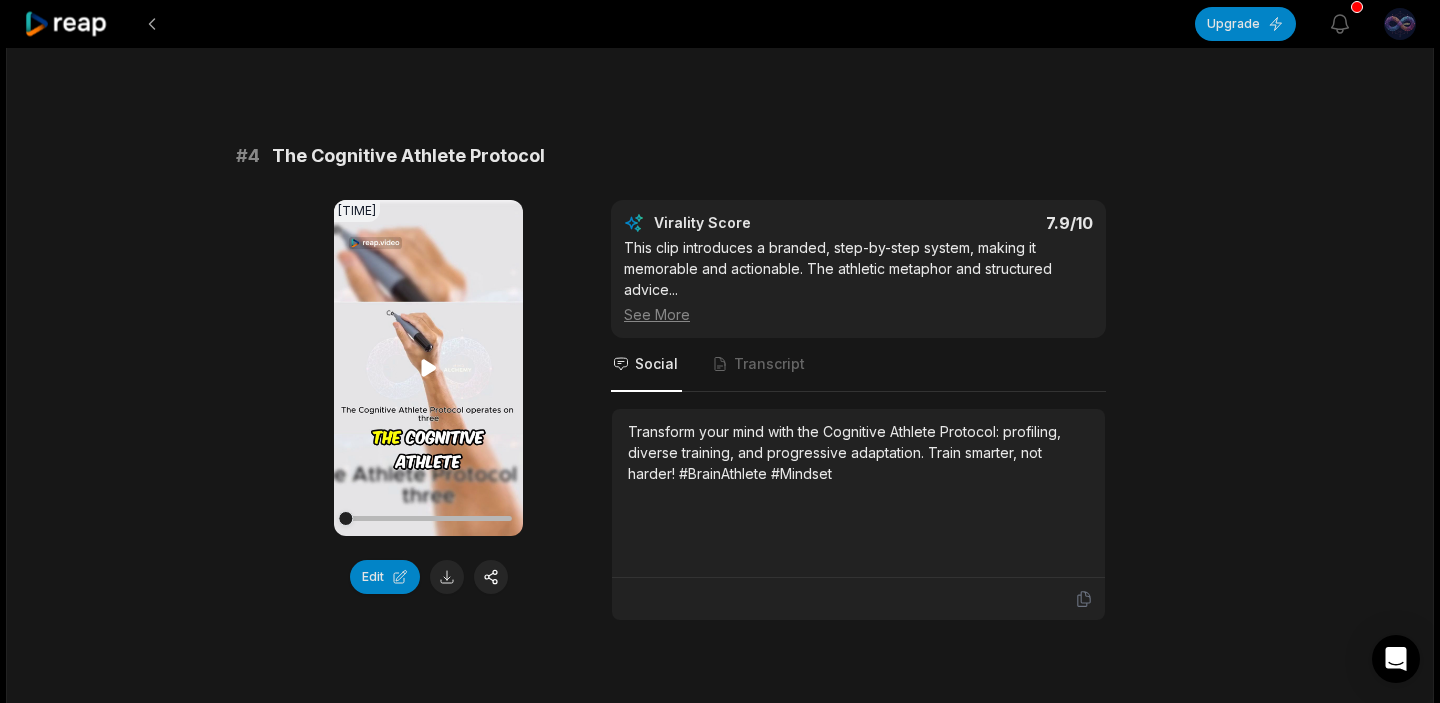 click 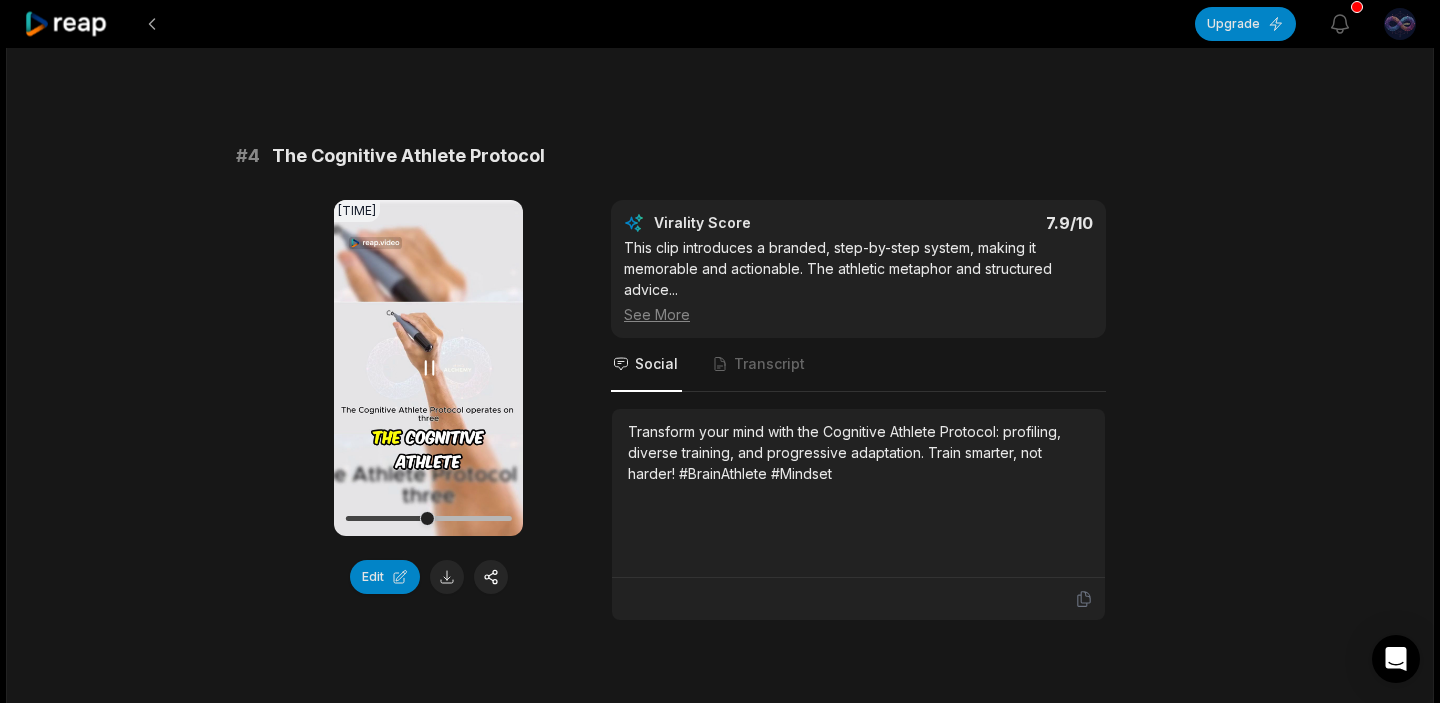 click 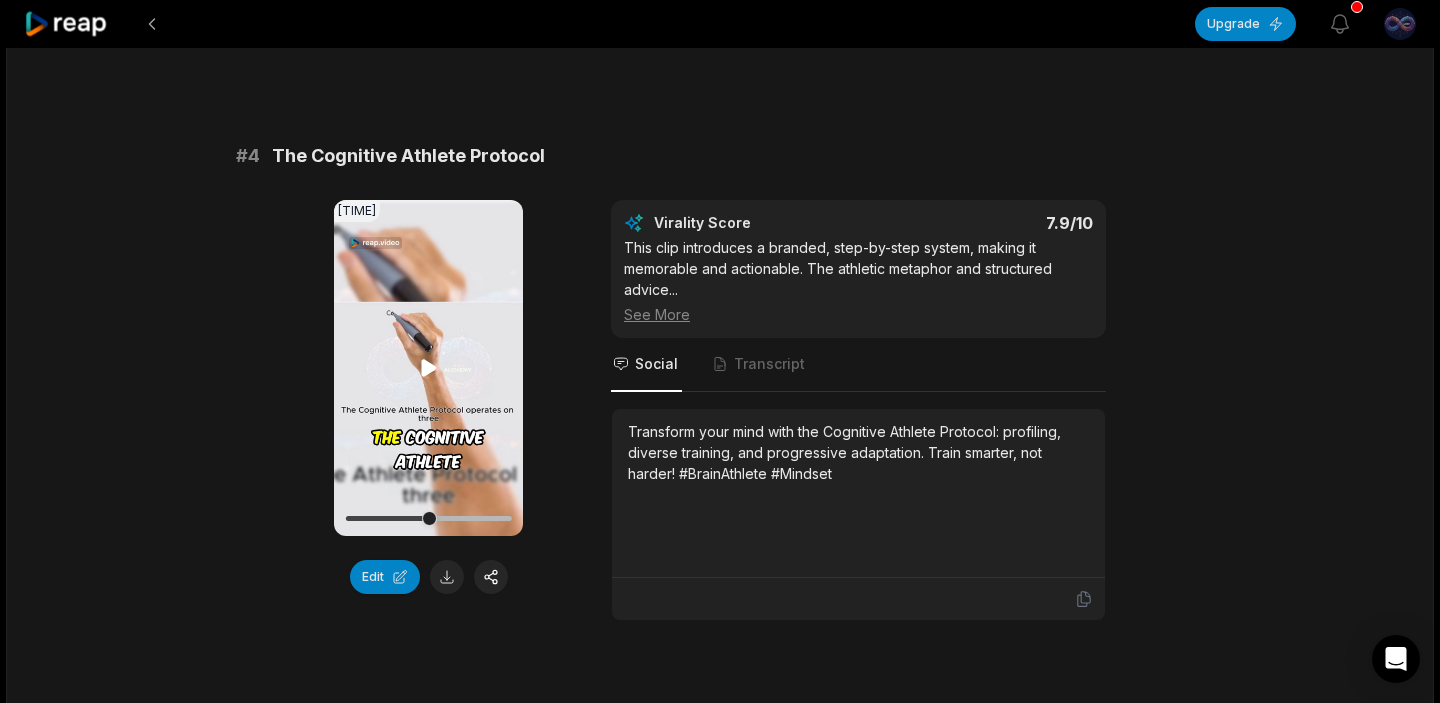 click 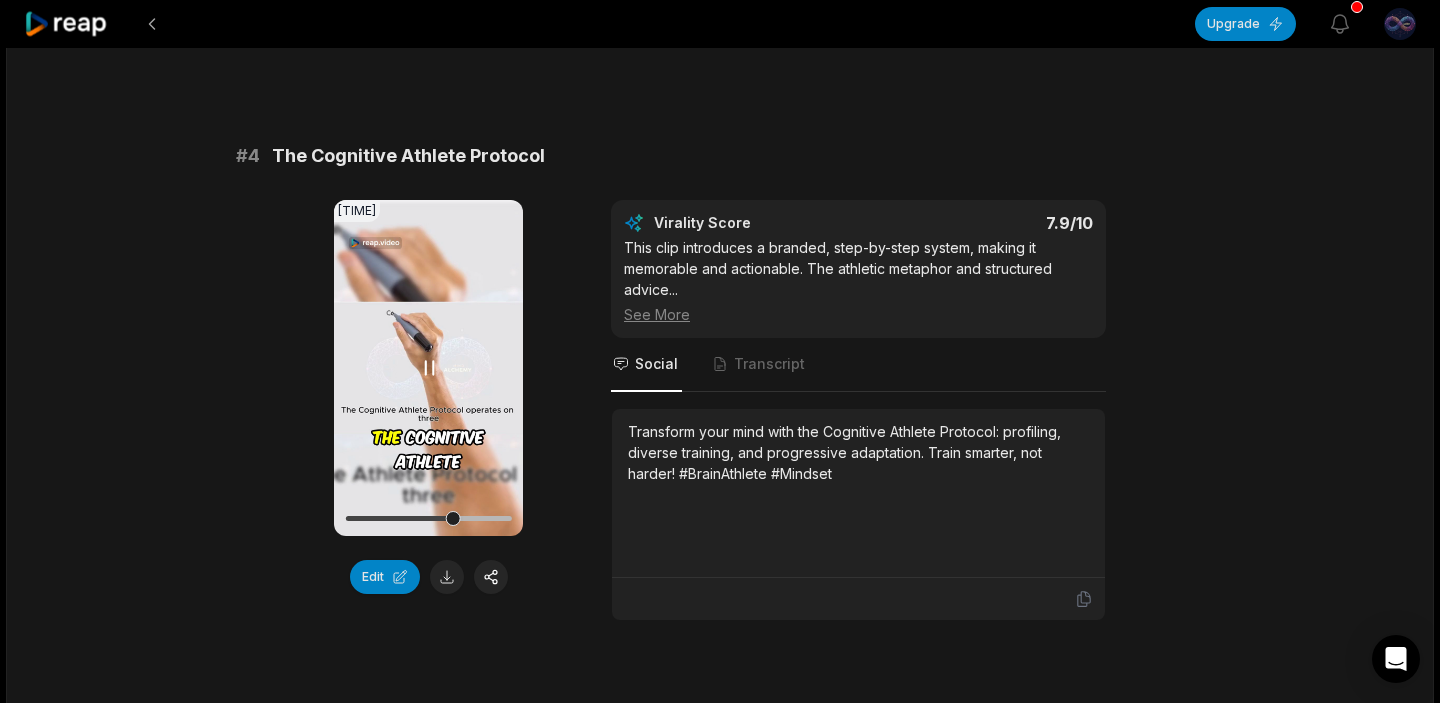 click 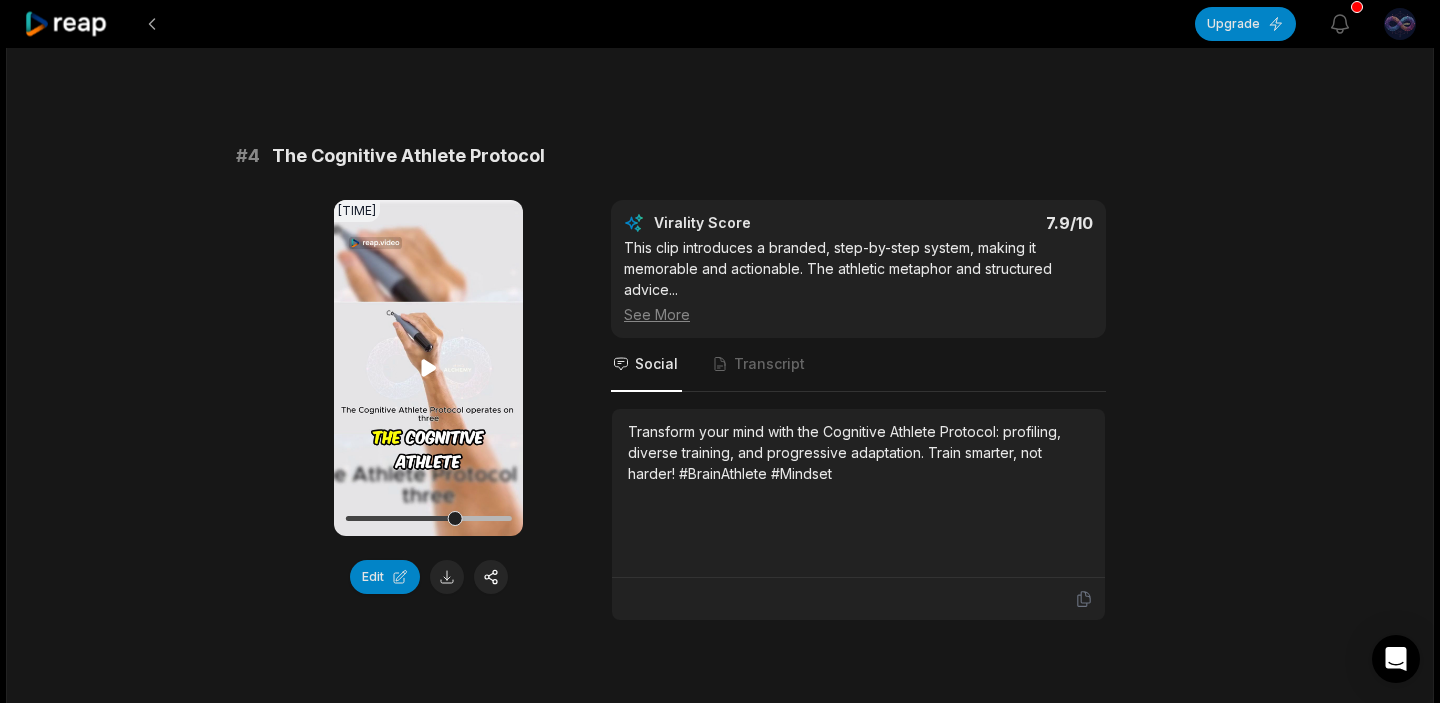 click 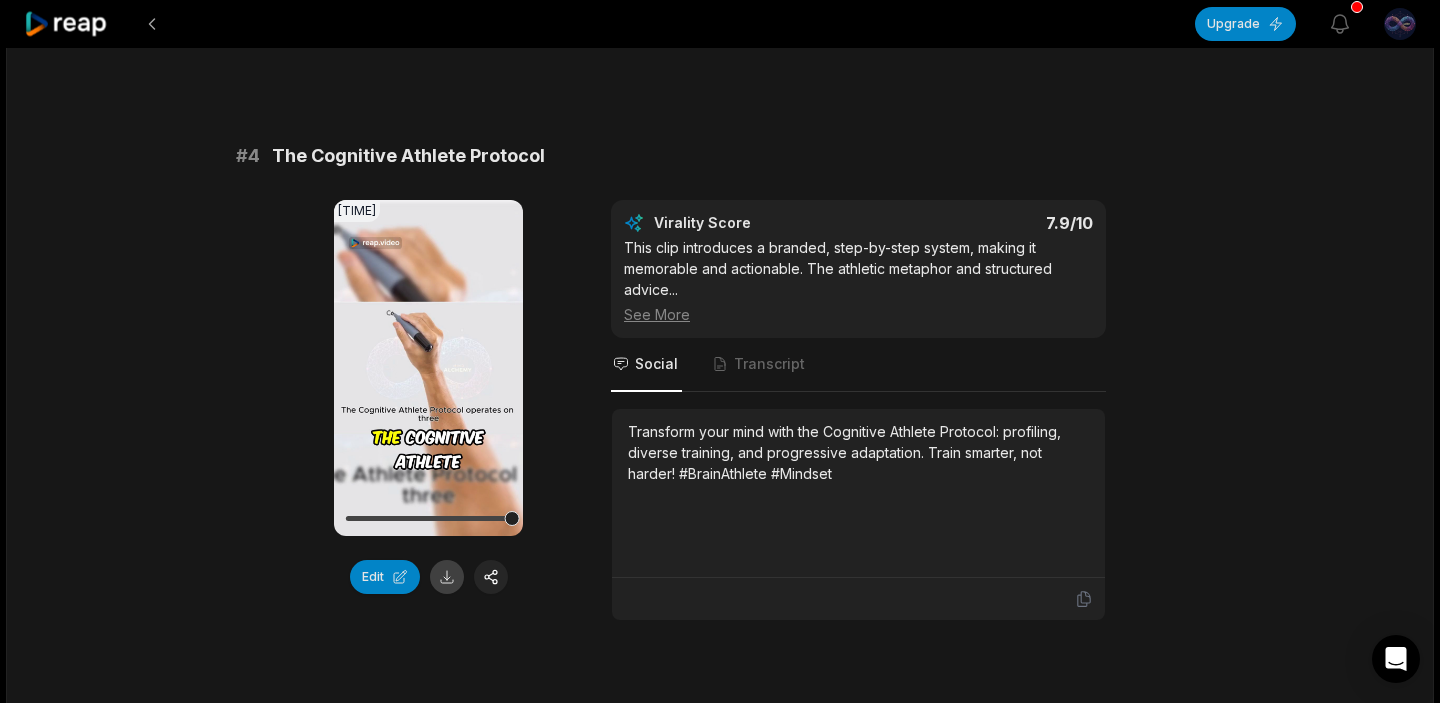 click at bounding box center (447, 577) 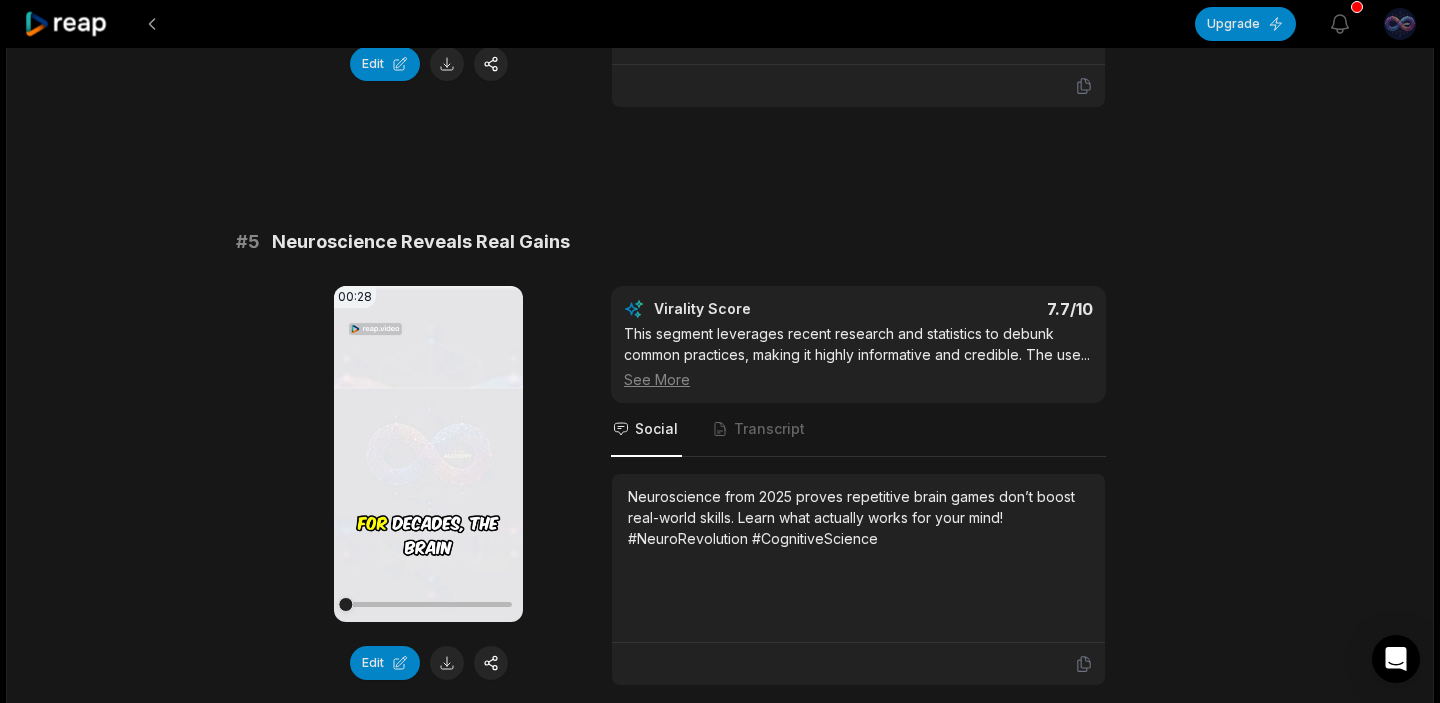 scroll, scrollTop: 2359, scrollLeft: 0, axis: vertical 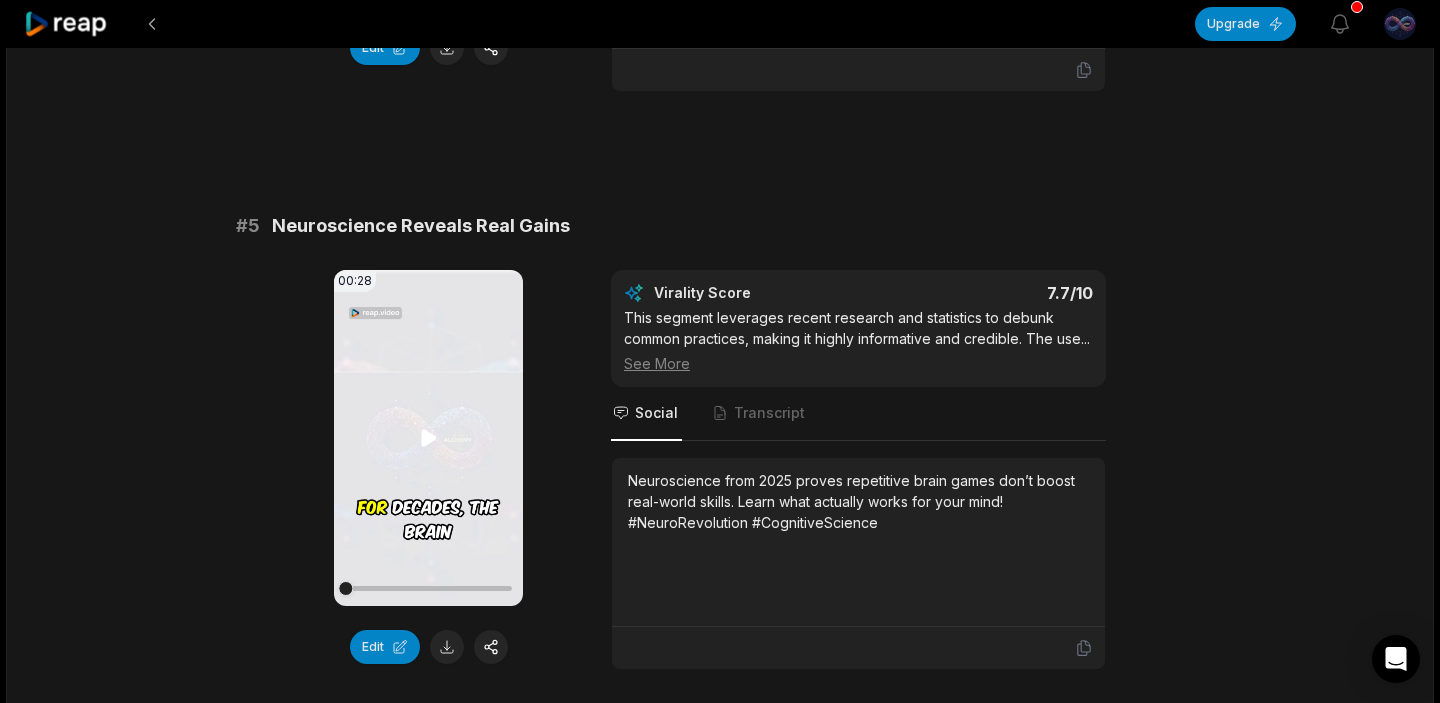 click 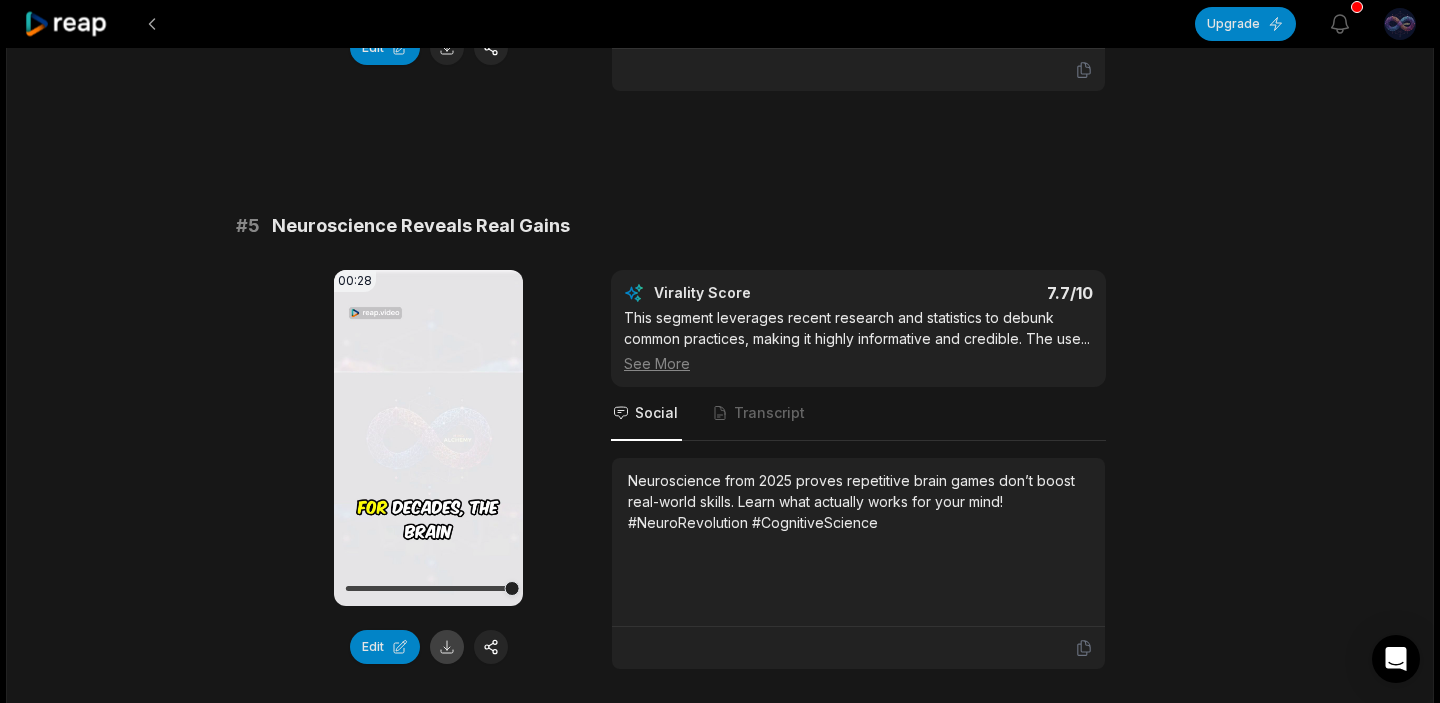 click at bounding box center [447, 647] 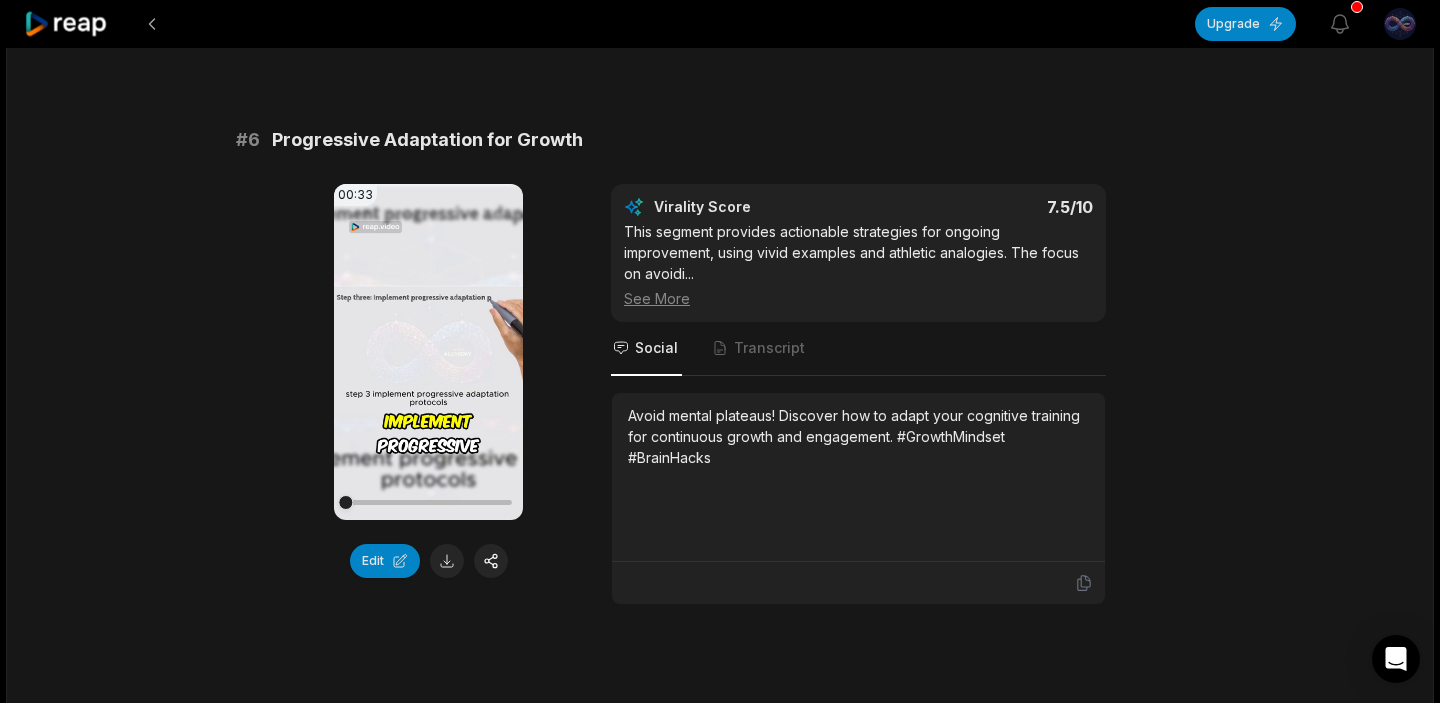scroll, scrollTop: 3045, scrollLeft: 0, axis: vertical 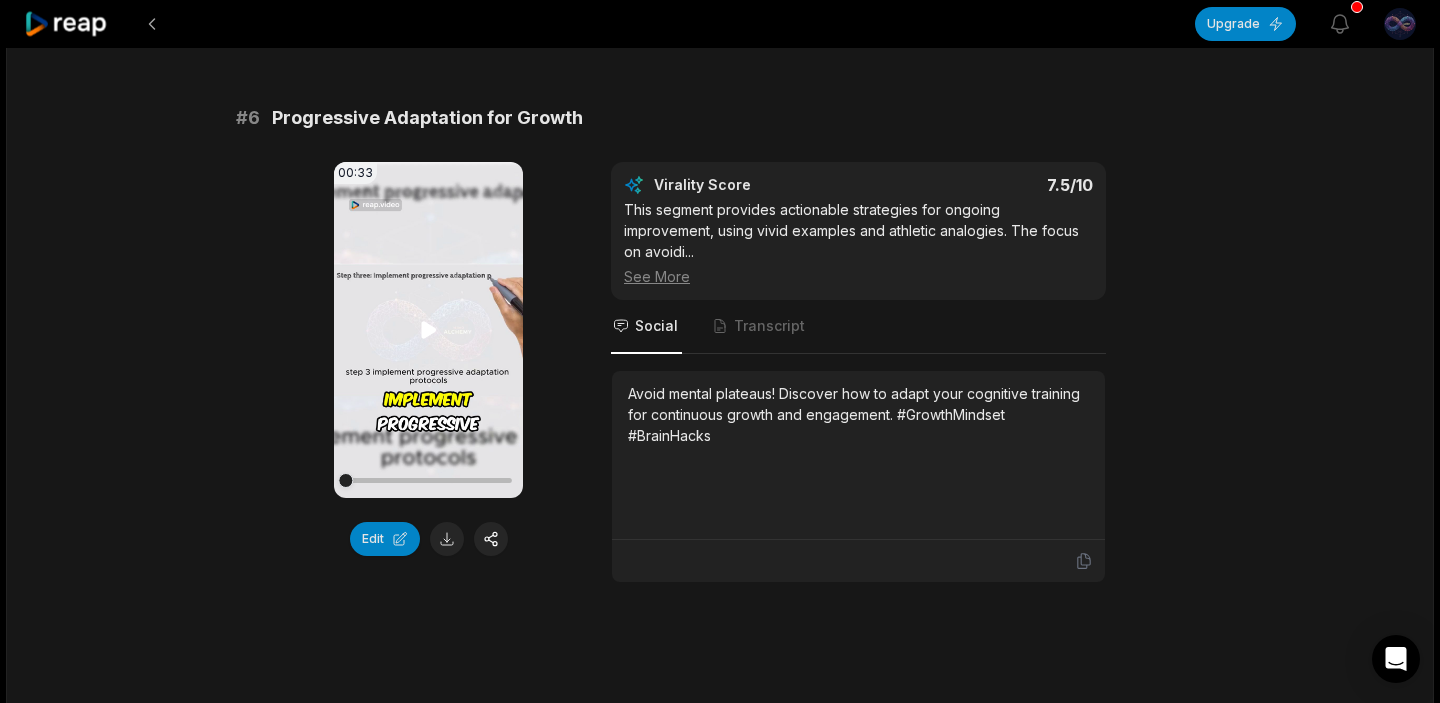 click 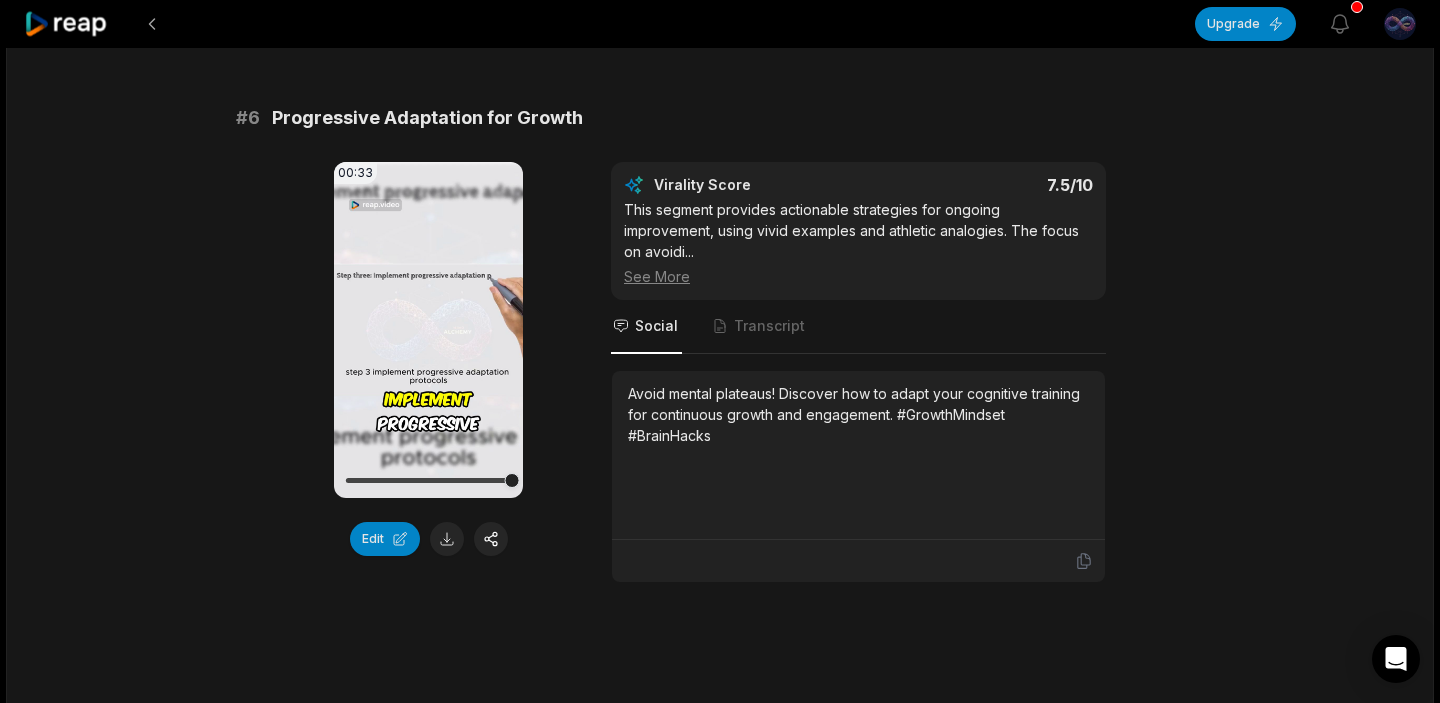 click on "[TIME] Your browser does not support mp4 format. Edit Virality Score 7.5 /10 This segment provides actionable strategies for ongoing improvement, using vivid examples and athletic analogies. The focus on avoidi ...   See More Social Transcript Avoid mental plateaus! Discover how to adapt your cognitive training for continuous growth and engagement. #GrowthMindset #BrainHacks" at bounding box center (720, 372) 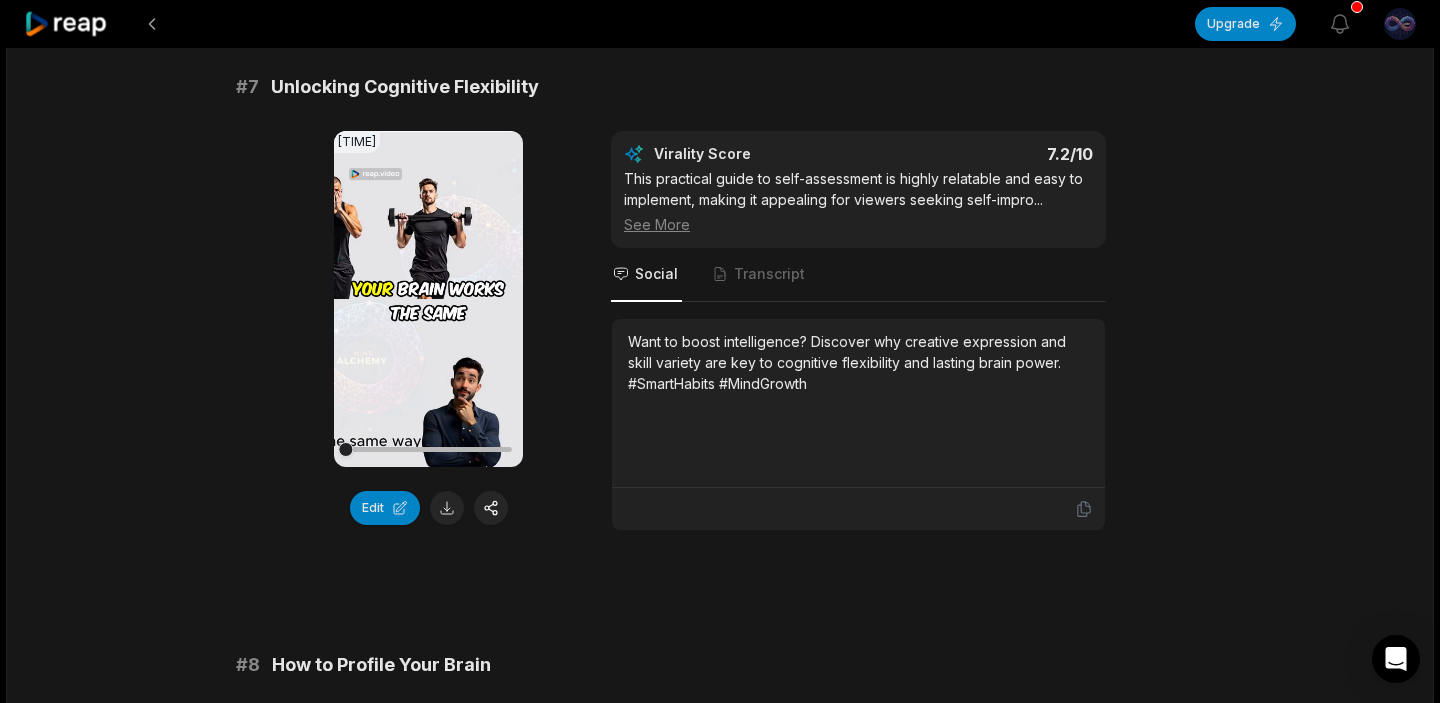 scroll, scrollTop: 3660, scrollLeft: 0, axis: vertical 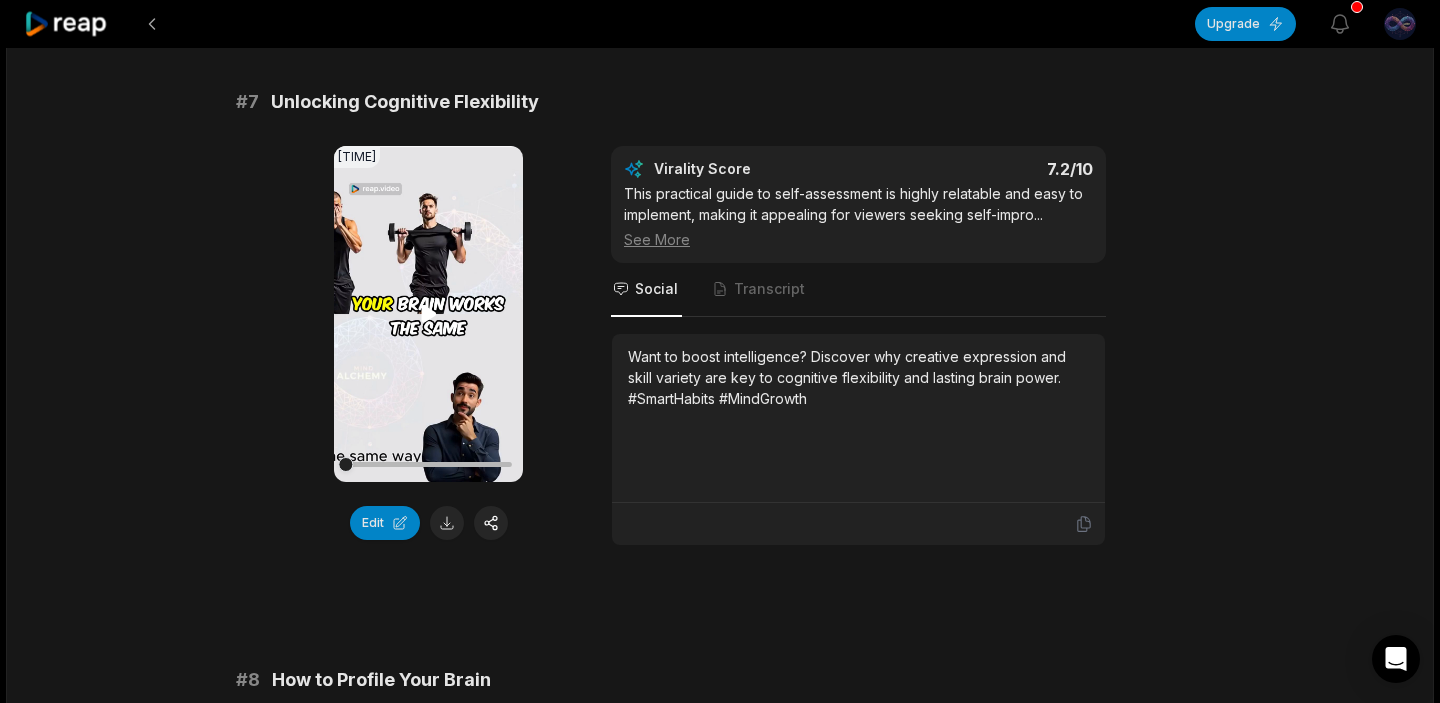 click 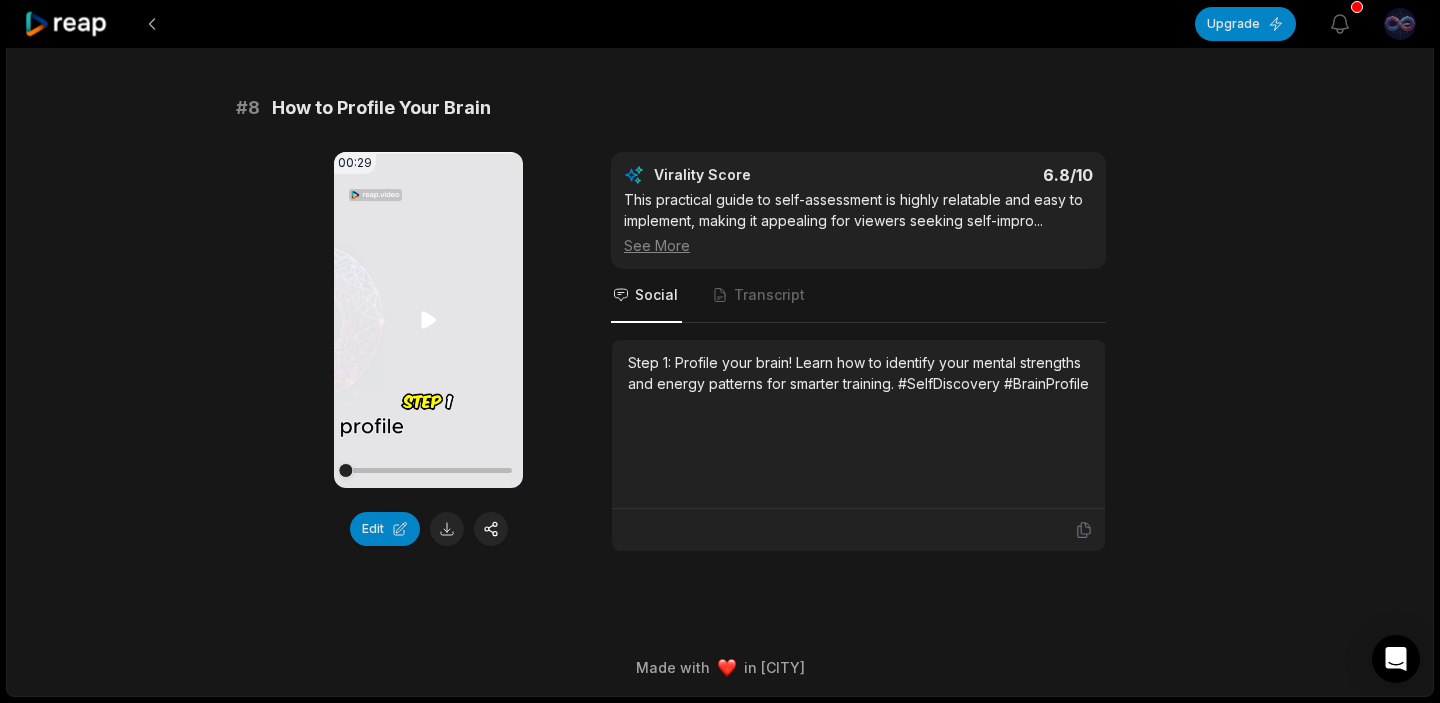 scroll, scrollTop: 4232, scrollLeft: 0, axis: vertical 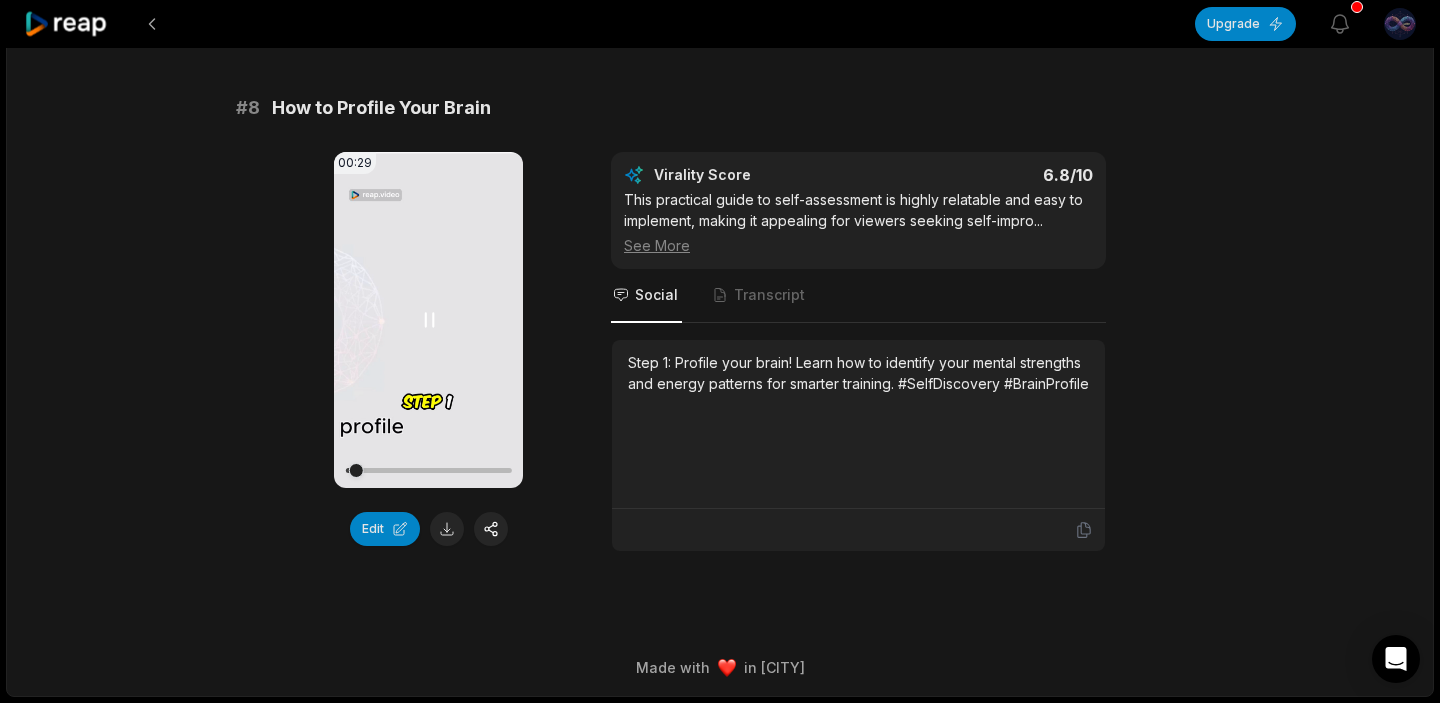 click 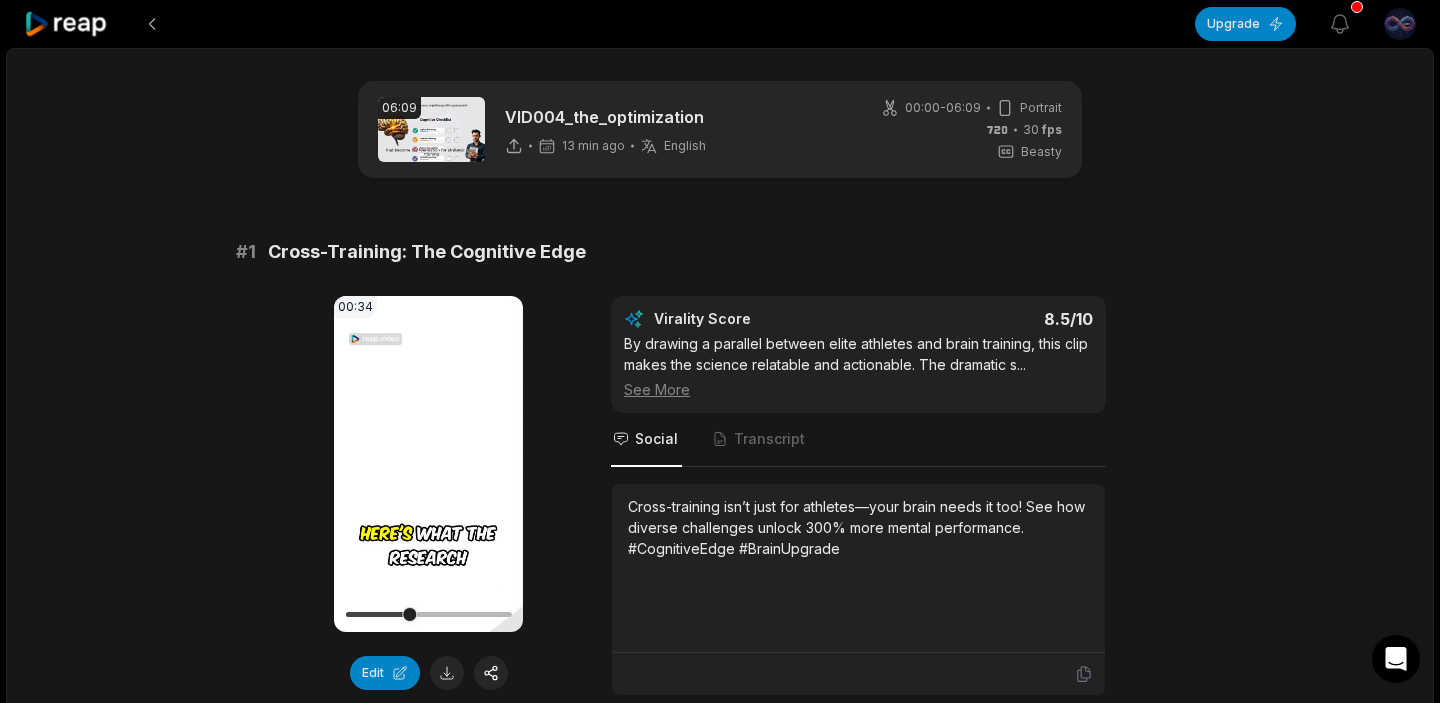 scroll, scrollTop: 0, scrollLeft: 0, axis: both 